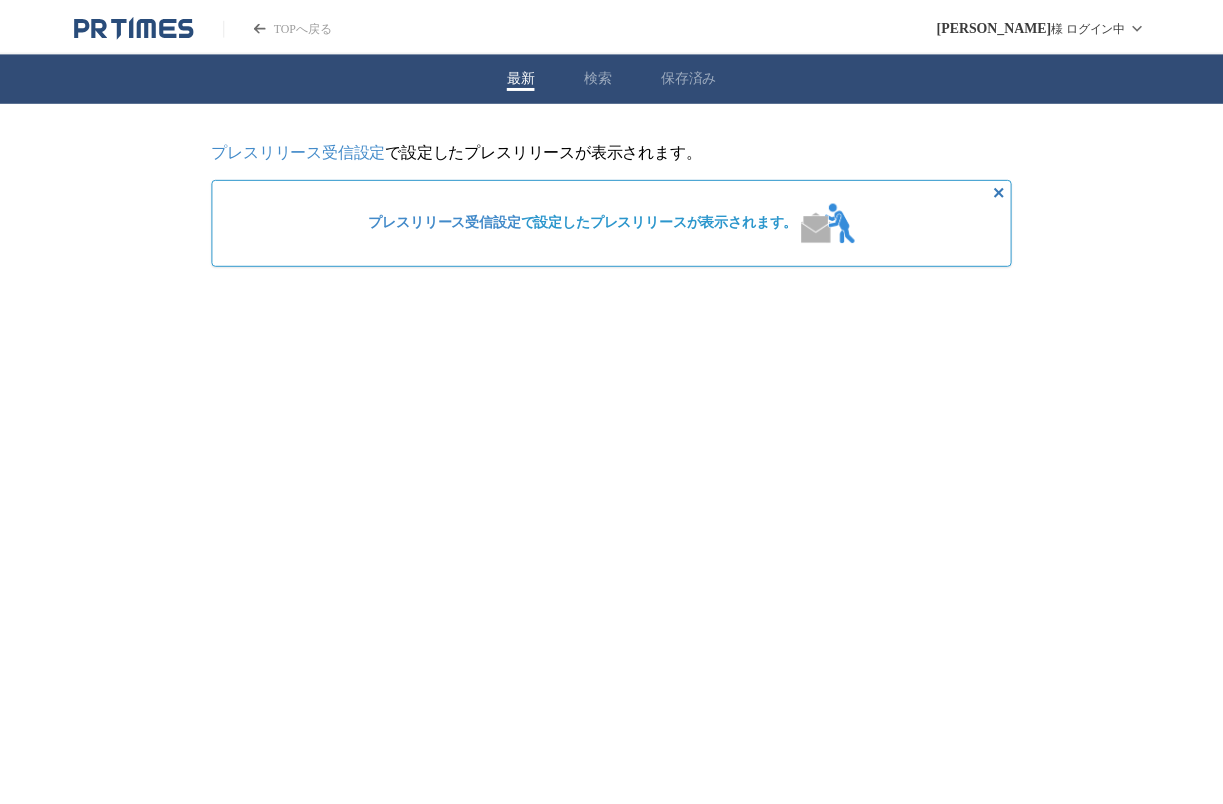 scroll, scrollTop: 0, scrollLeft: 0, axis: both 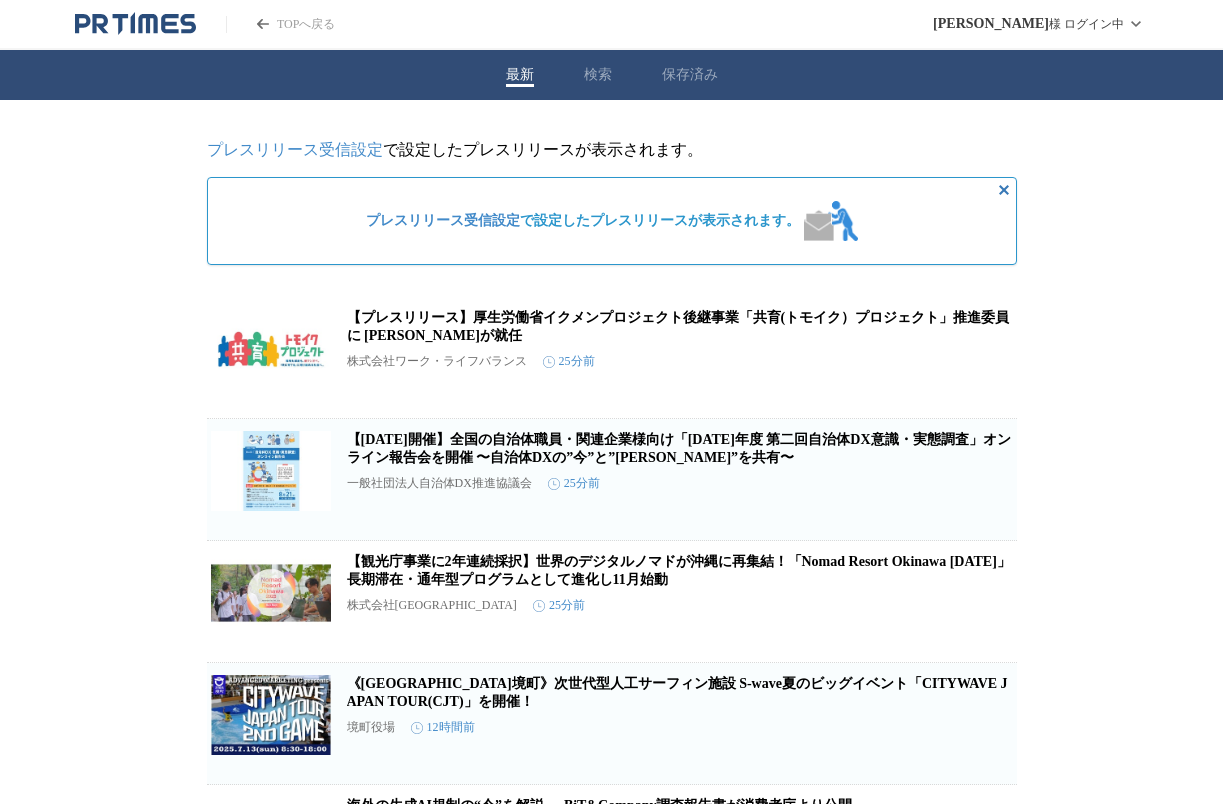 click on "プレスリリース受信設定" at bounding box center (295, 149) 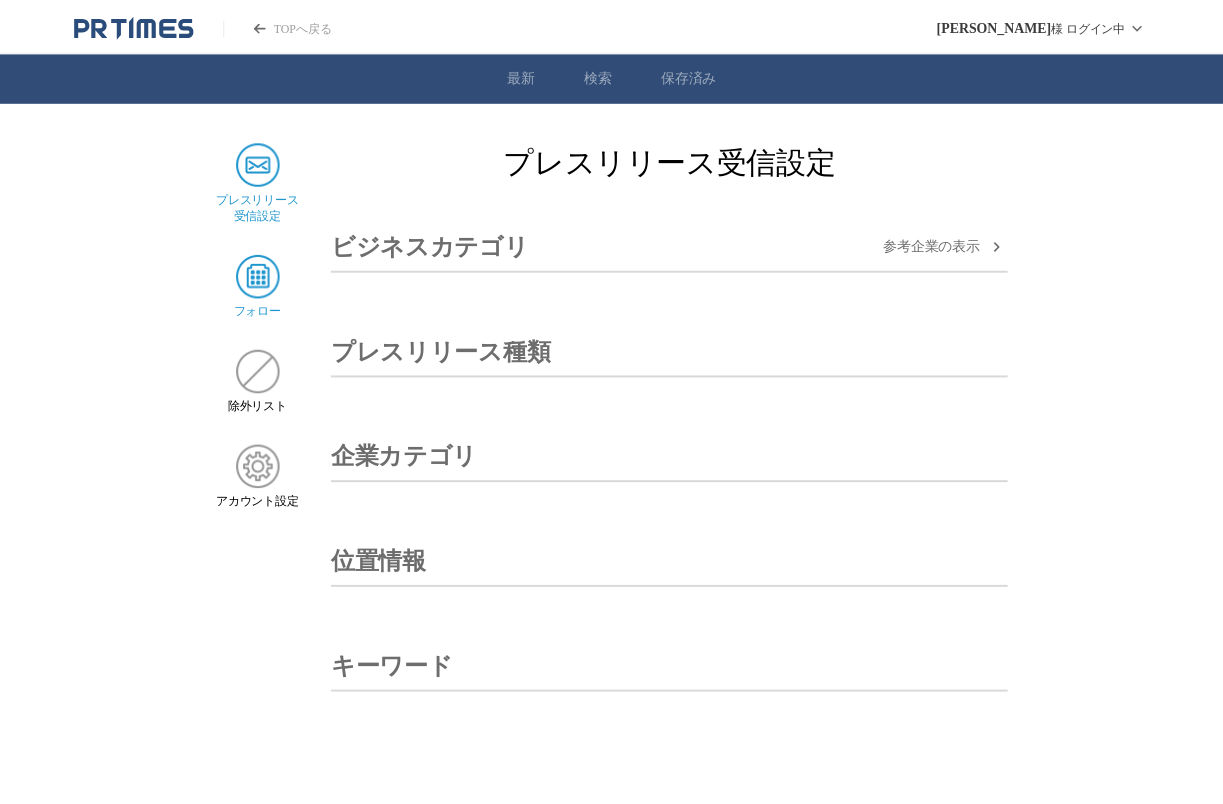 scroll, scrollTop: 0, scrollLeft: 0, axis: both 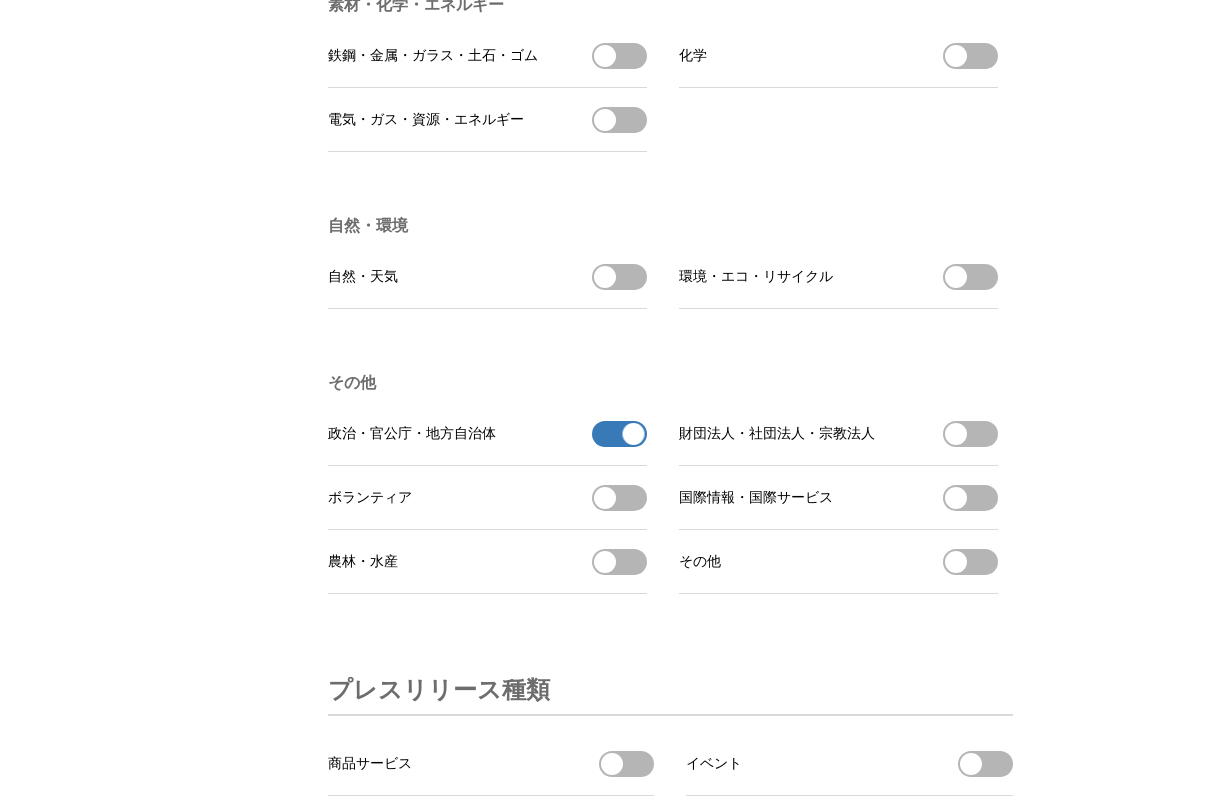 click on "政治・官公庁・地方自治体 政治・官公庁・地方自治体の受信を解除 財団法人・社団法人・宗教法人 財団法人・社団法人・宗教法人を受信する ボランティア ボランティアを受信する 国際情報・国際サービス 国際情報・国際サービスを受信する 農林・水産 農林・水産を受信する その他 その他を受信する" at bounding box center (663, 498) 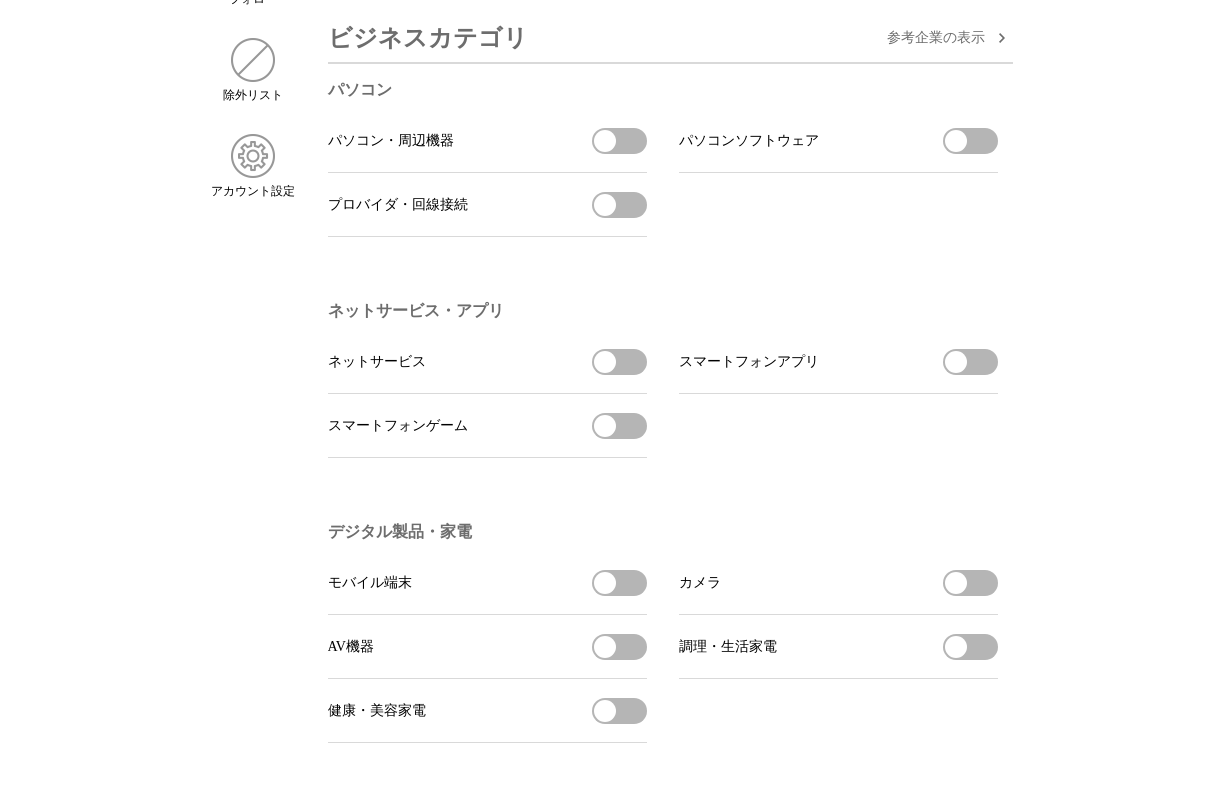 scroll, scrollTop: 11, scrollLeft: 0, axis: vertical 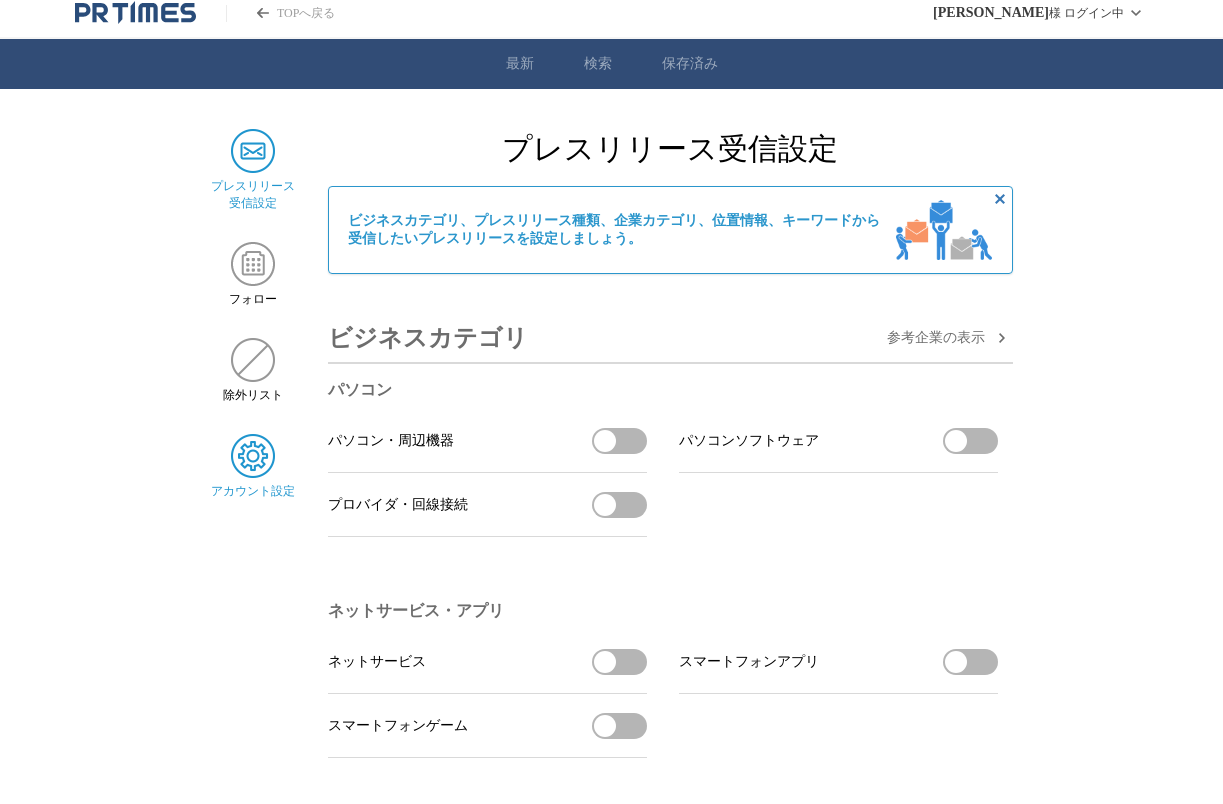 click at bounding box center (253, 456) 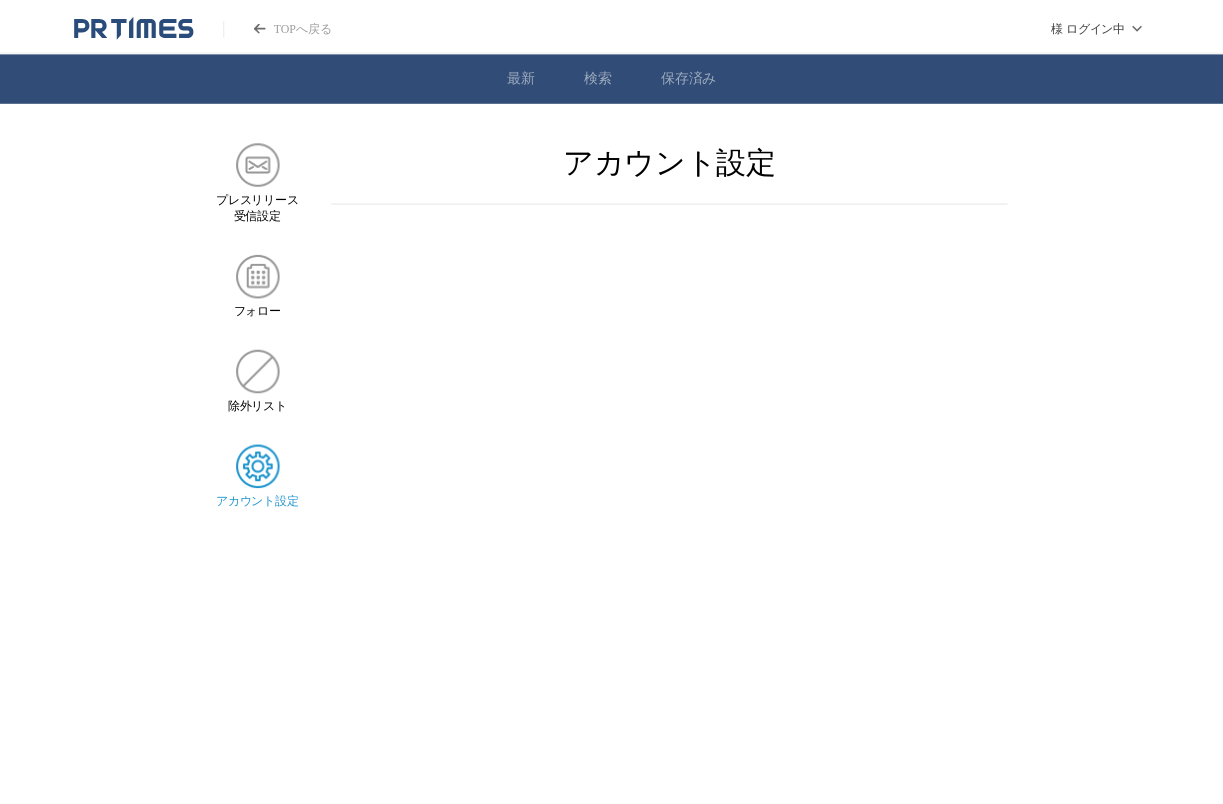 scroll, scrollTop: 0, scrollLeft: 0, axis: both 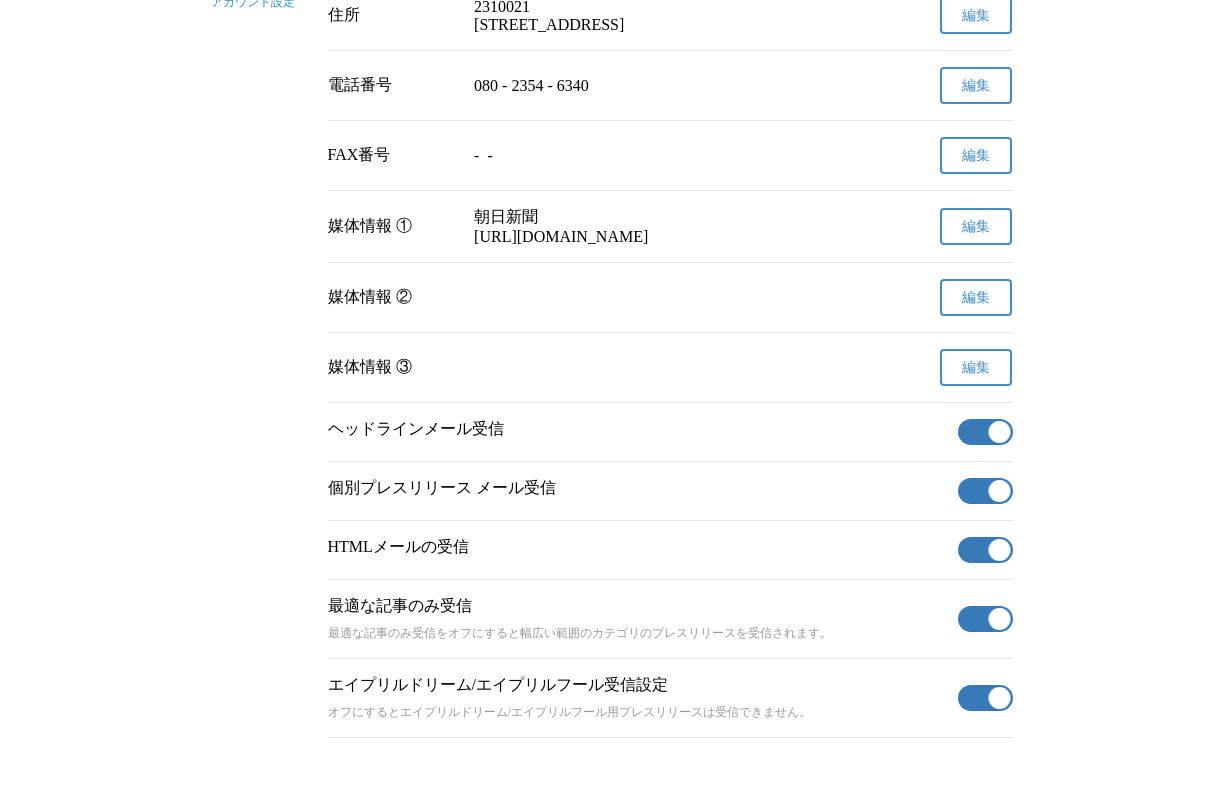 click at bounding box center (999, 491) 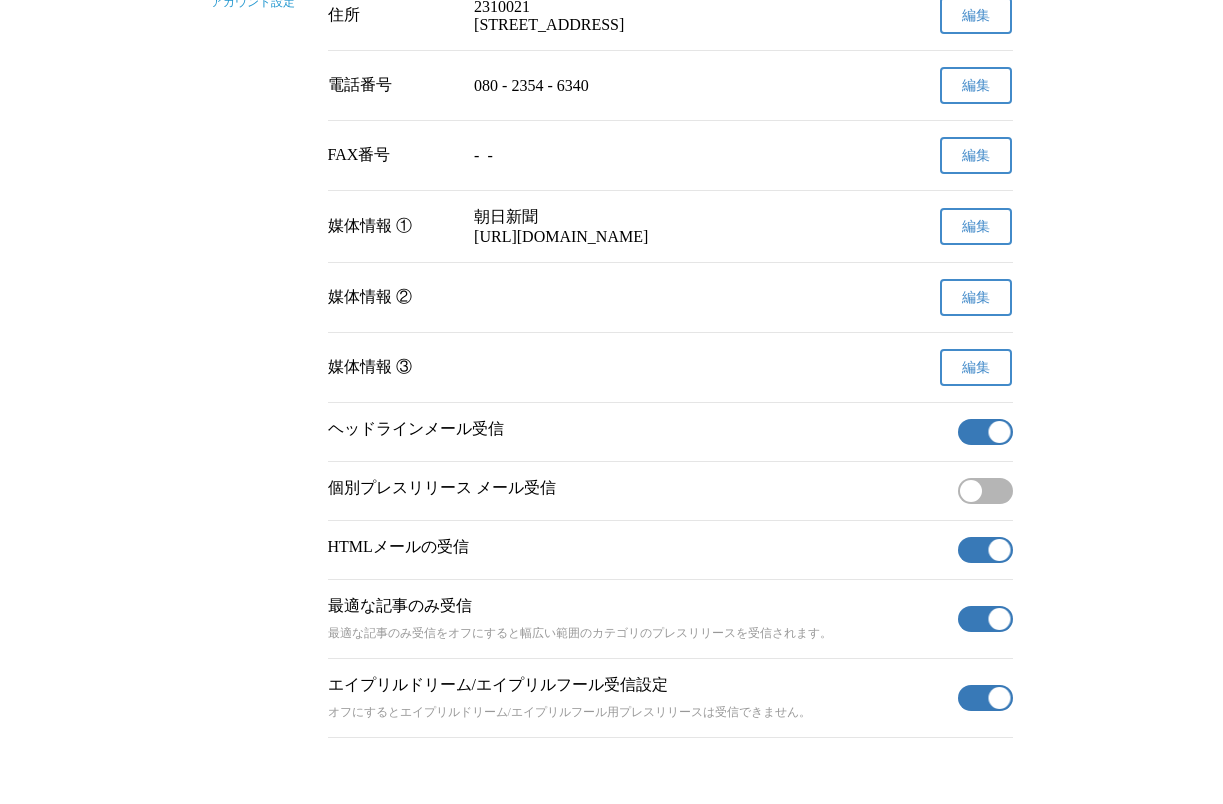click at bounding box center (999, 550) 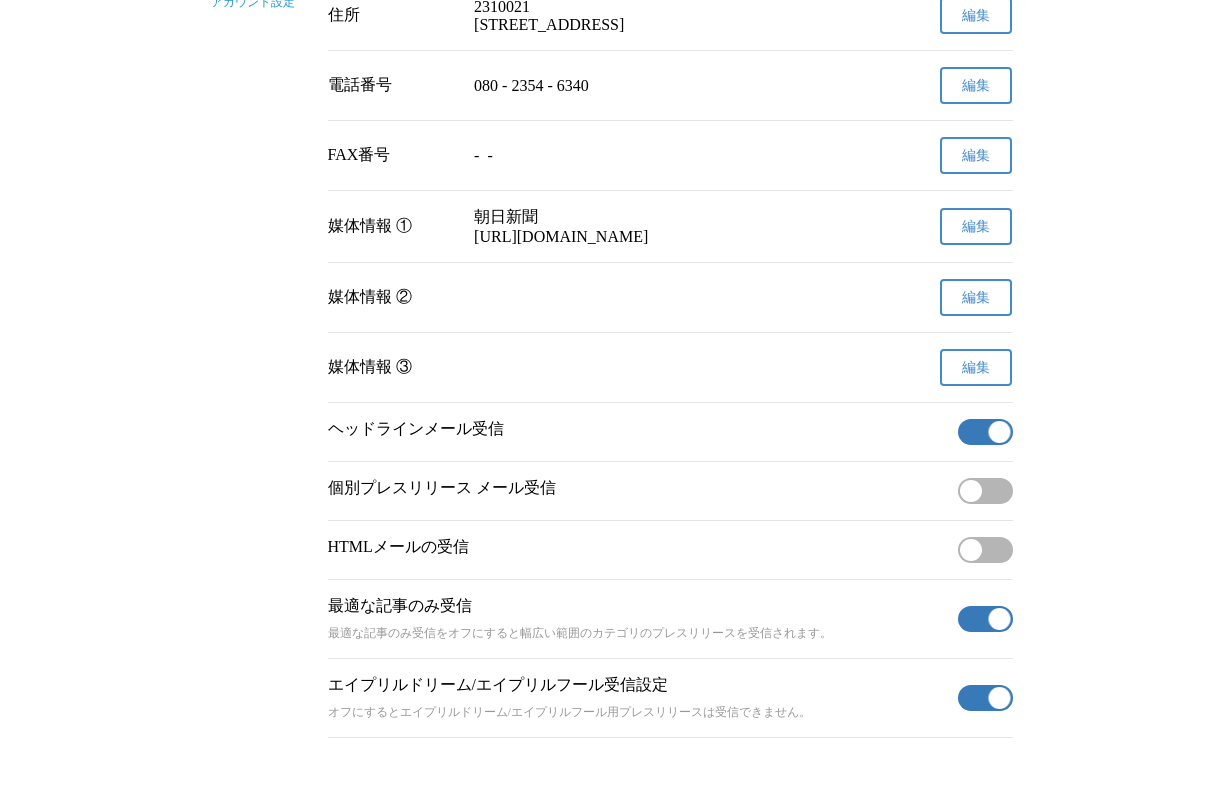 click at bounding box center [999, 432] 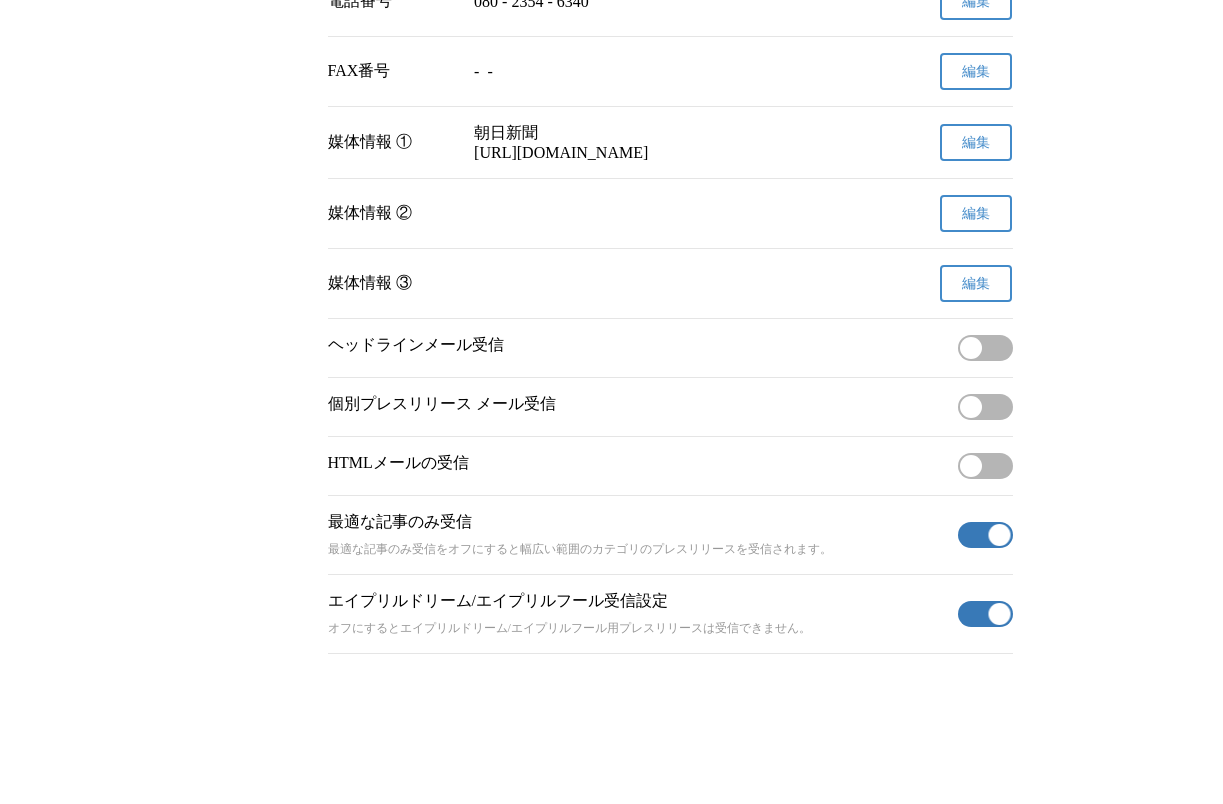 scroll, scrollTop: 616, scrollLeft: 0, axis: vertical 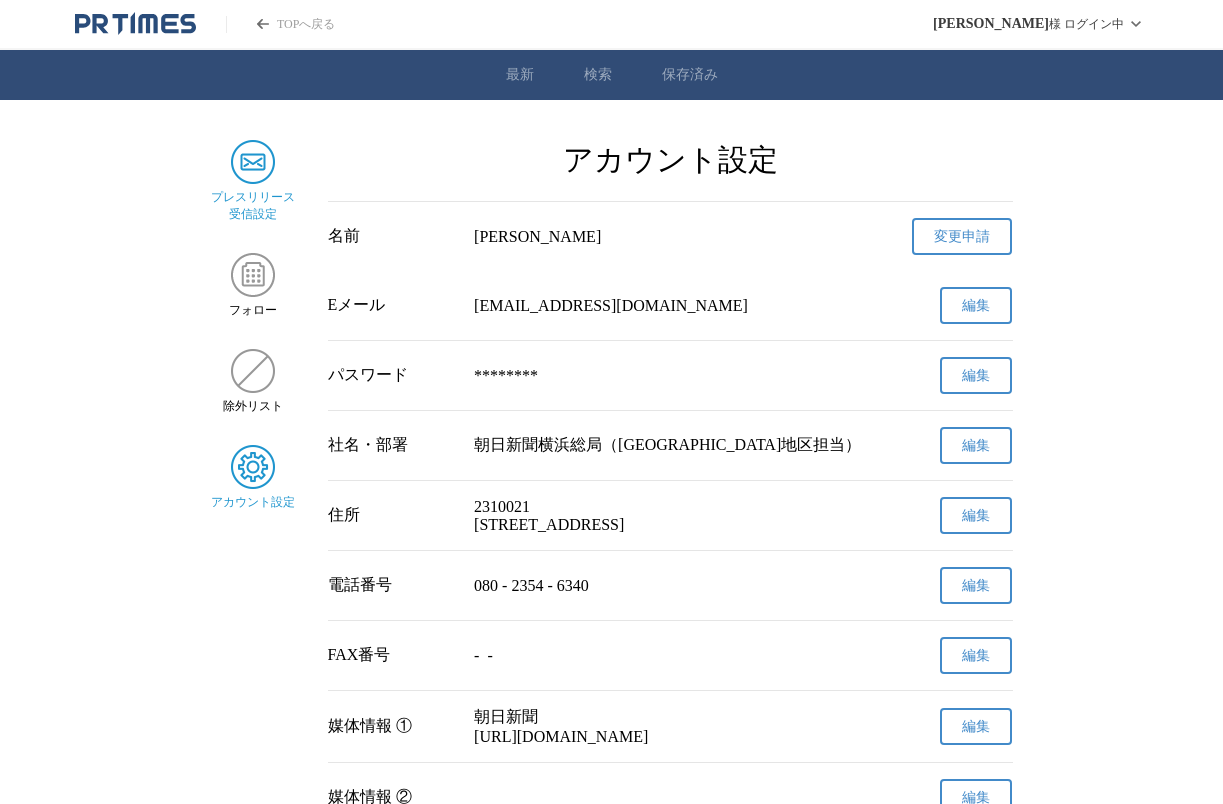 click at bounding box center (253, 162) 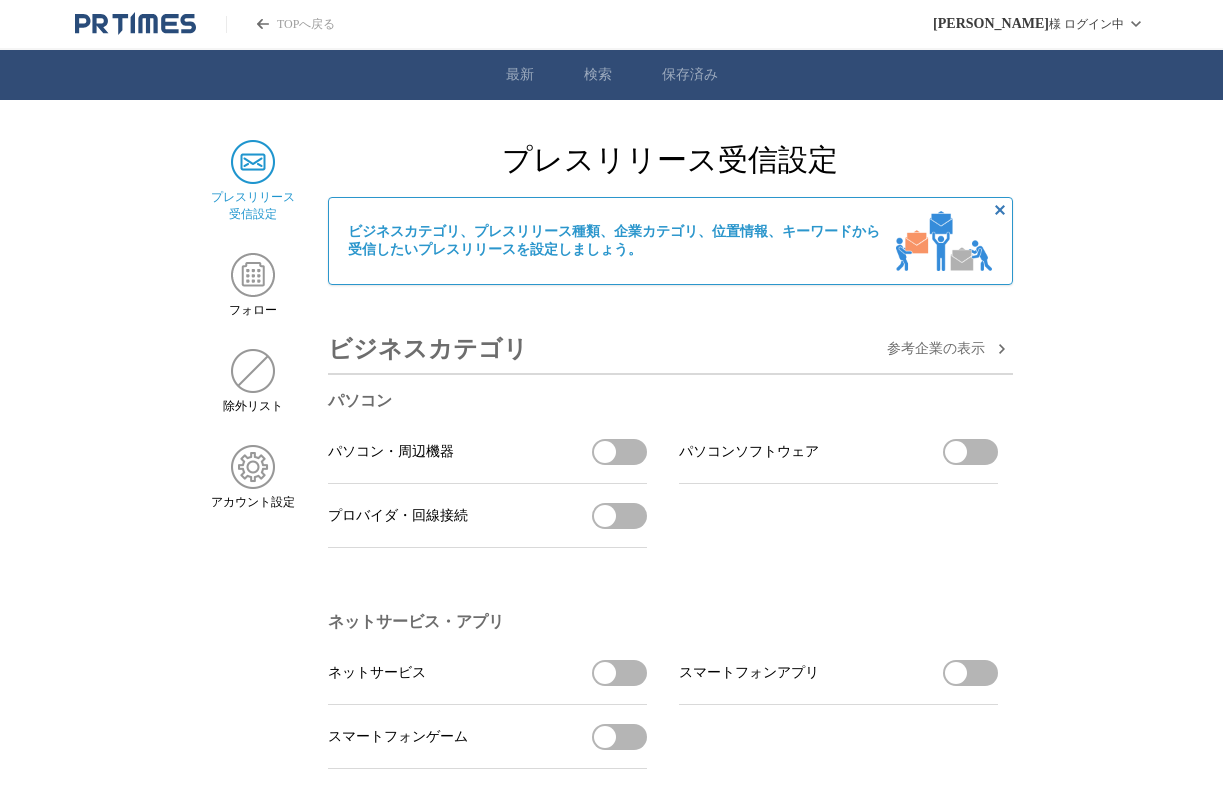 scroll, scrollTop: 0, scrollLeft: 0, axis: both 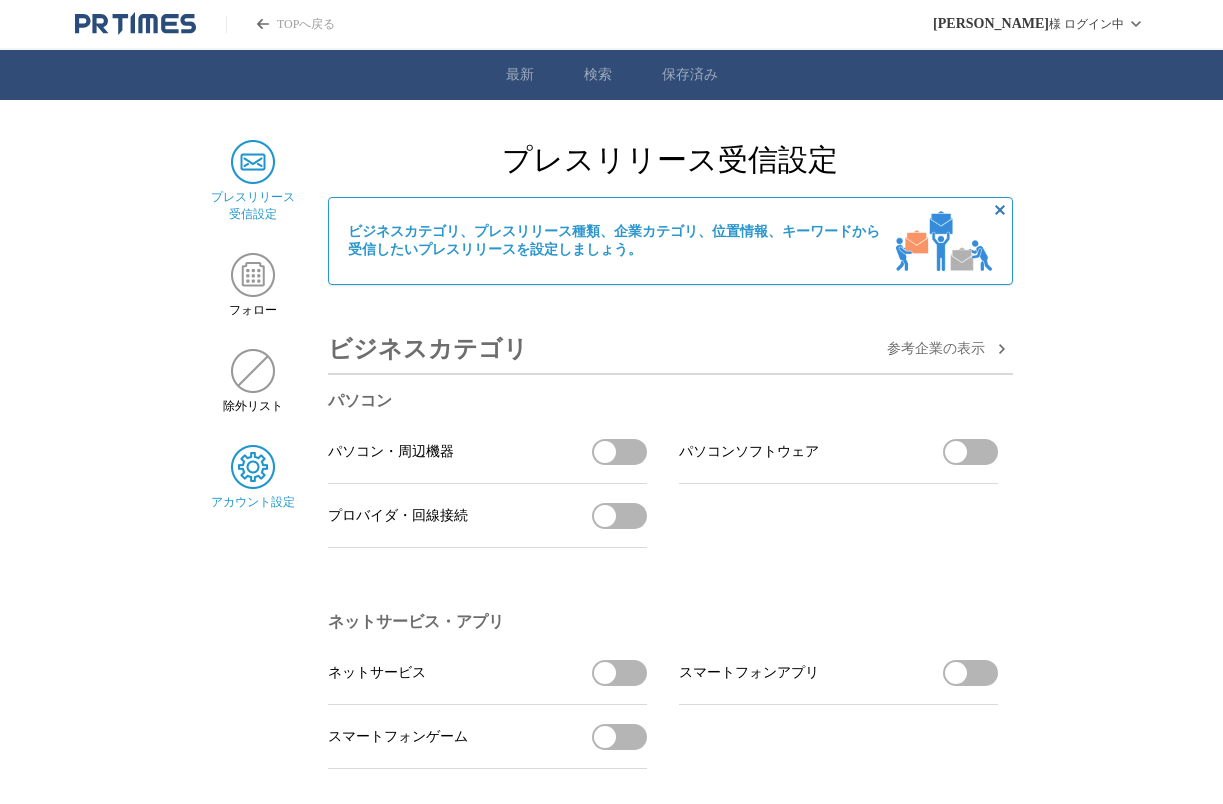 click at bounding box center [253, 467] 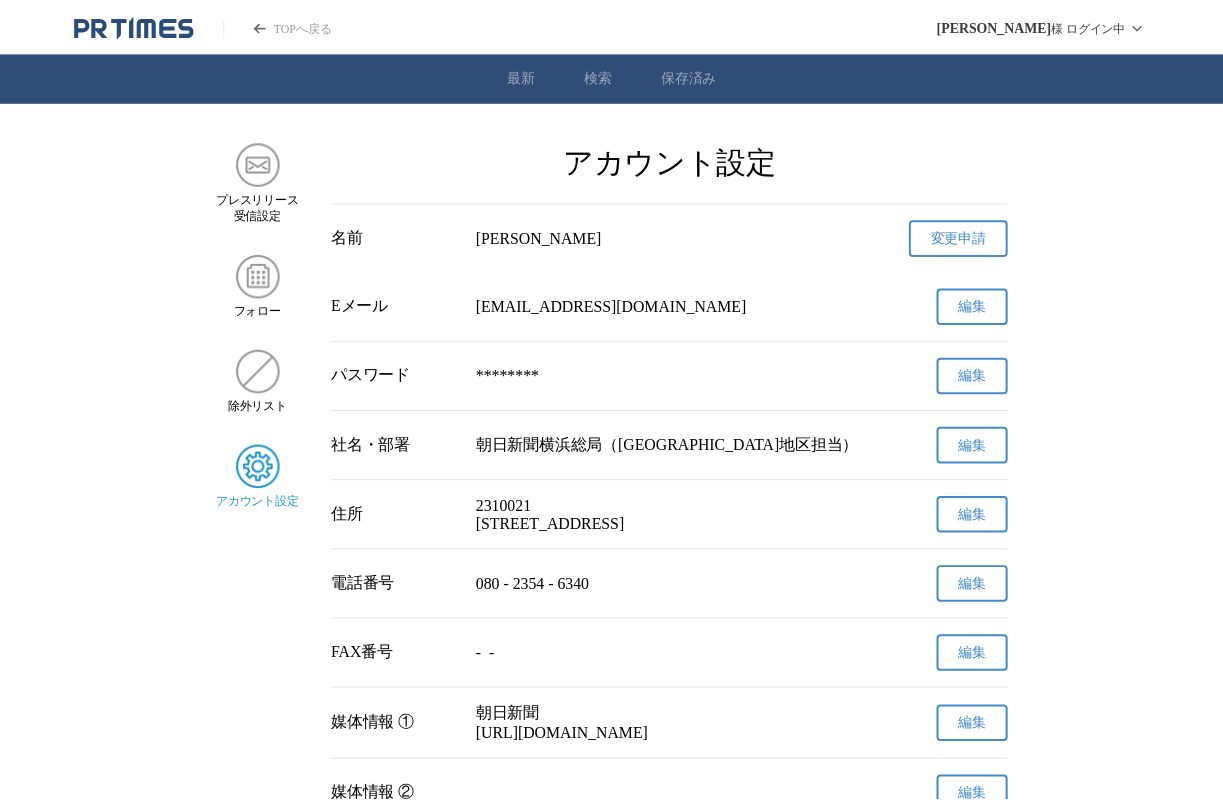 scroll, scrollTop: 0, scrollLeft: 0, axis: both 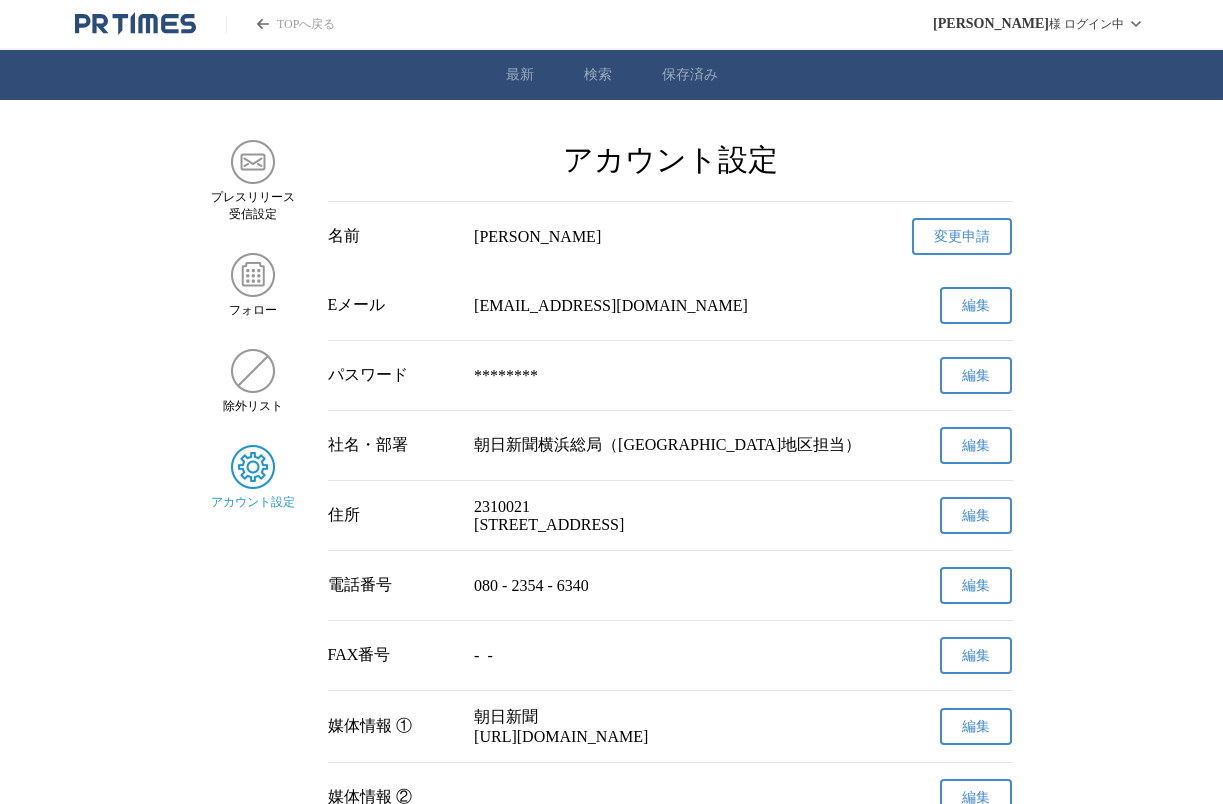 click on "検索" at bounding box center (598, 75) 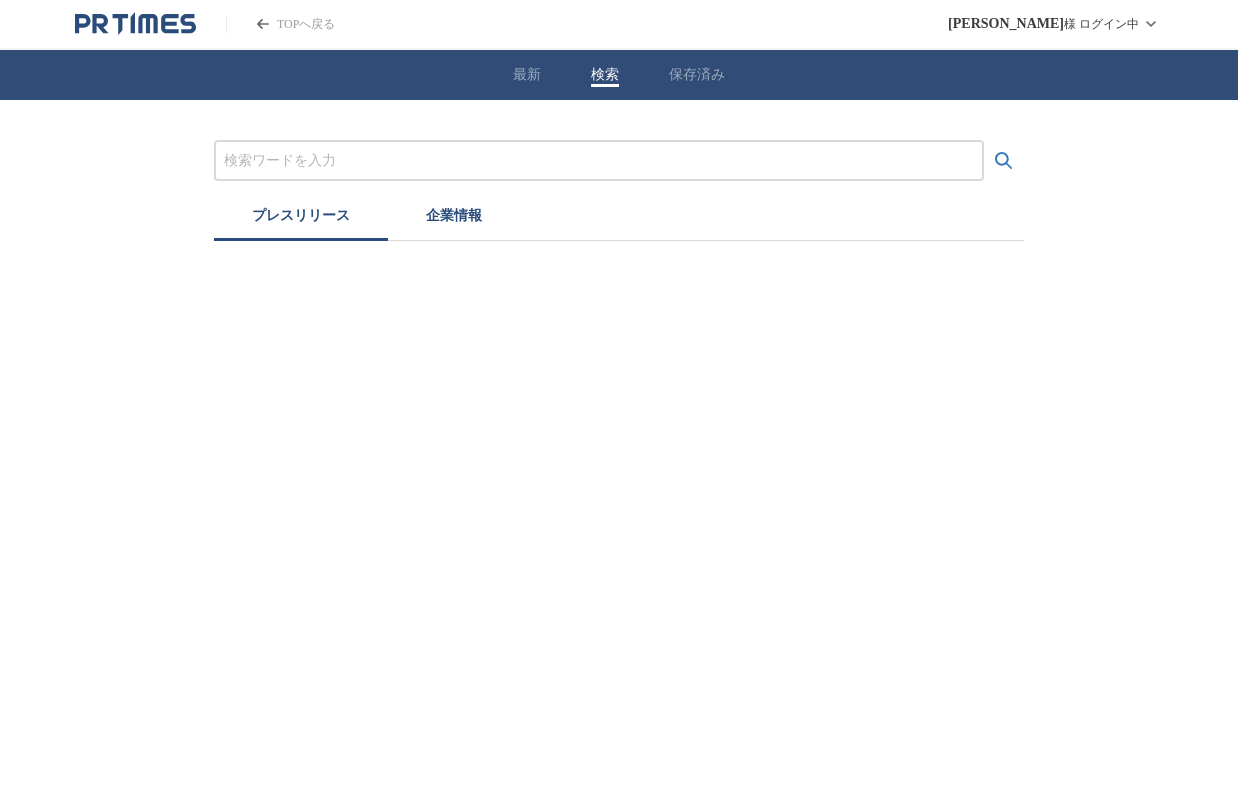 scroll, scrollTop: 0, scrollLeft: 0, axis: both 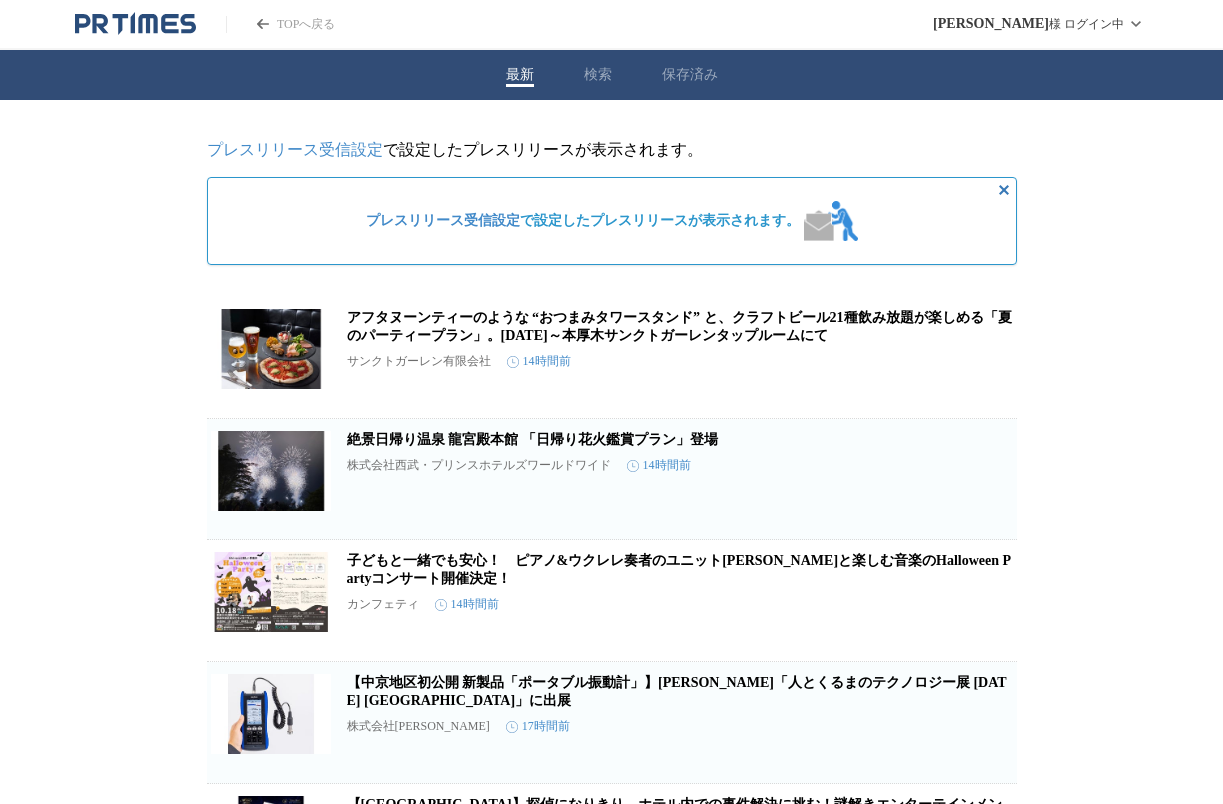 click on "プレスリリース受信設定" at bounding box center (295, 149) 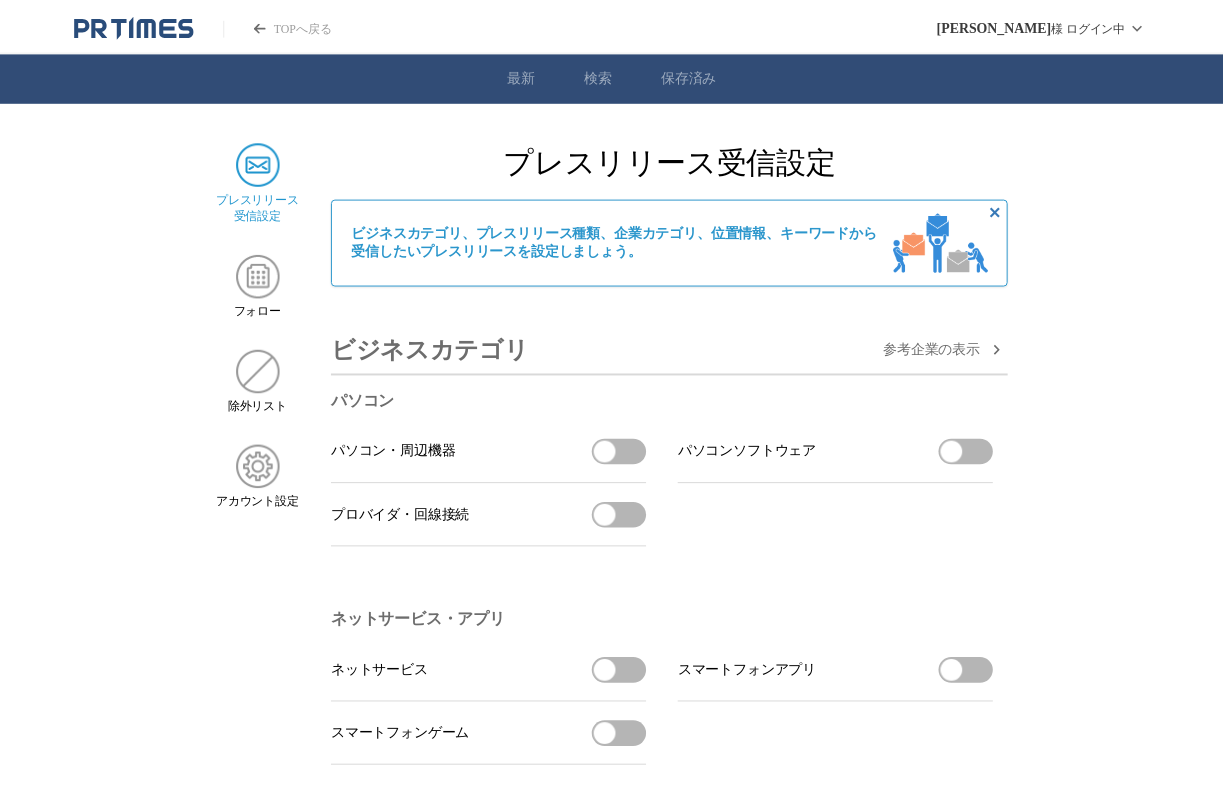 scroll, scrollTop: 0, scrollLeft: 0, axis: both 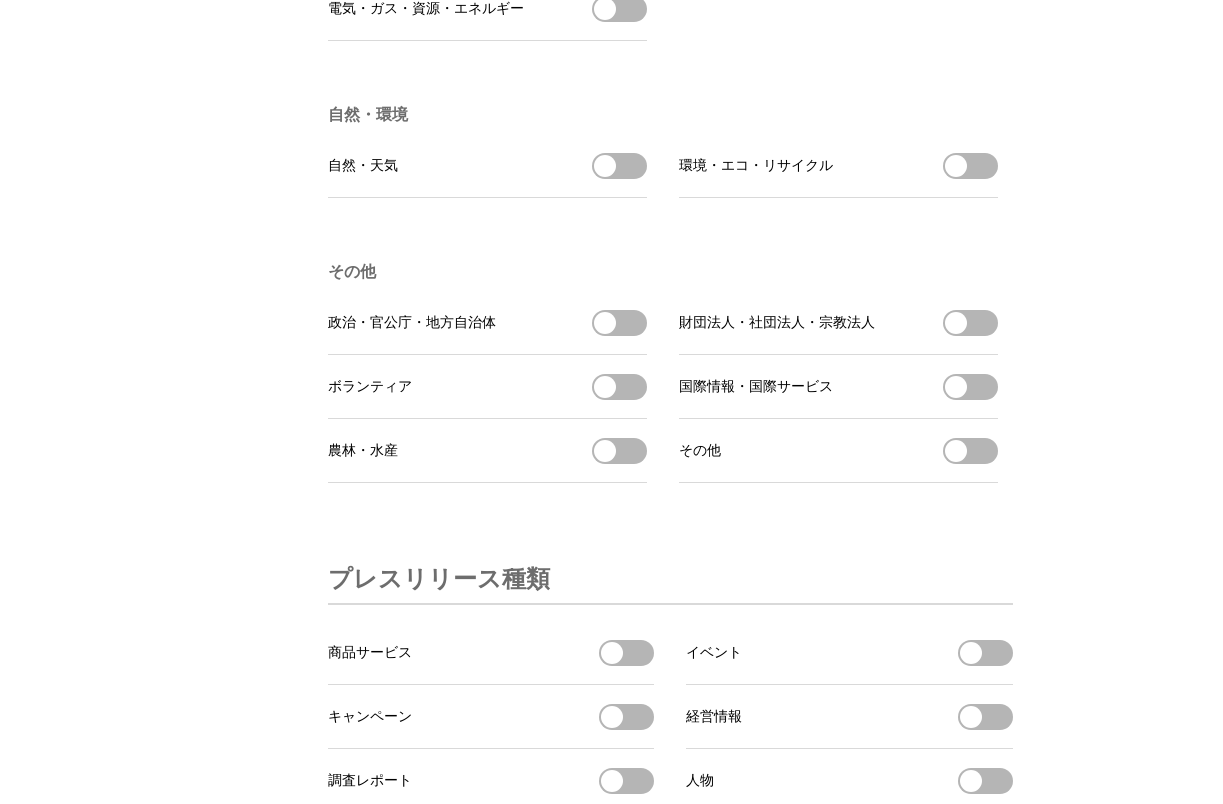 click at bounding box center [605, 323] 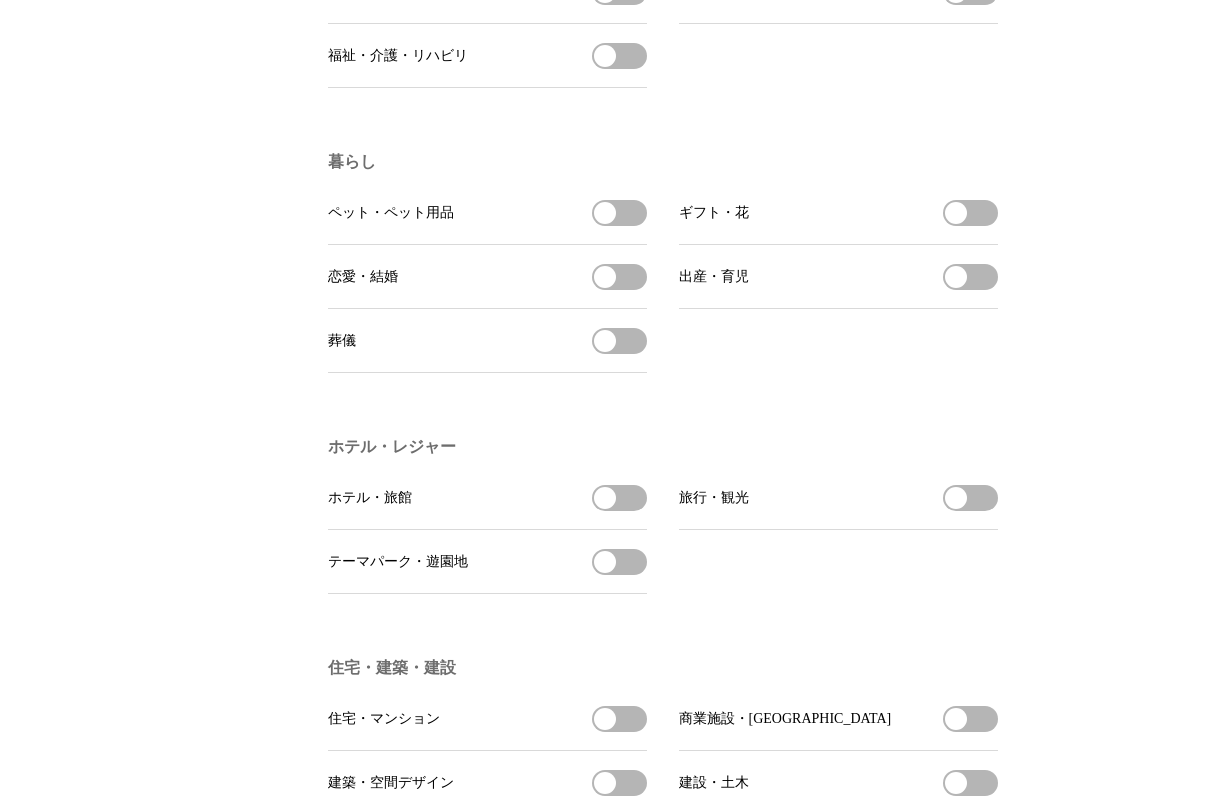scroll, scrollTop: 3211, scrollLeft: 0, axis: vertical 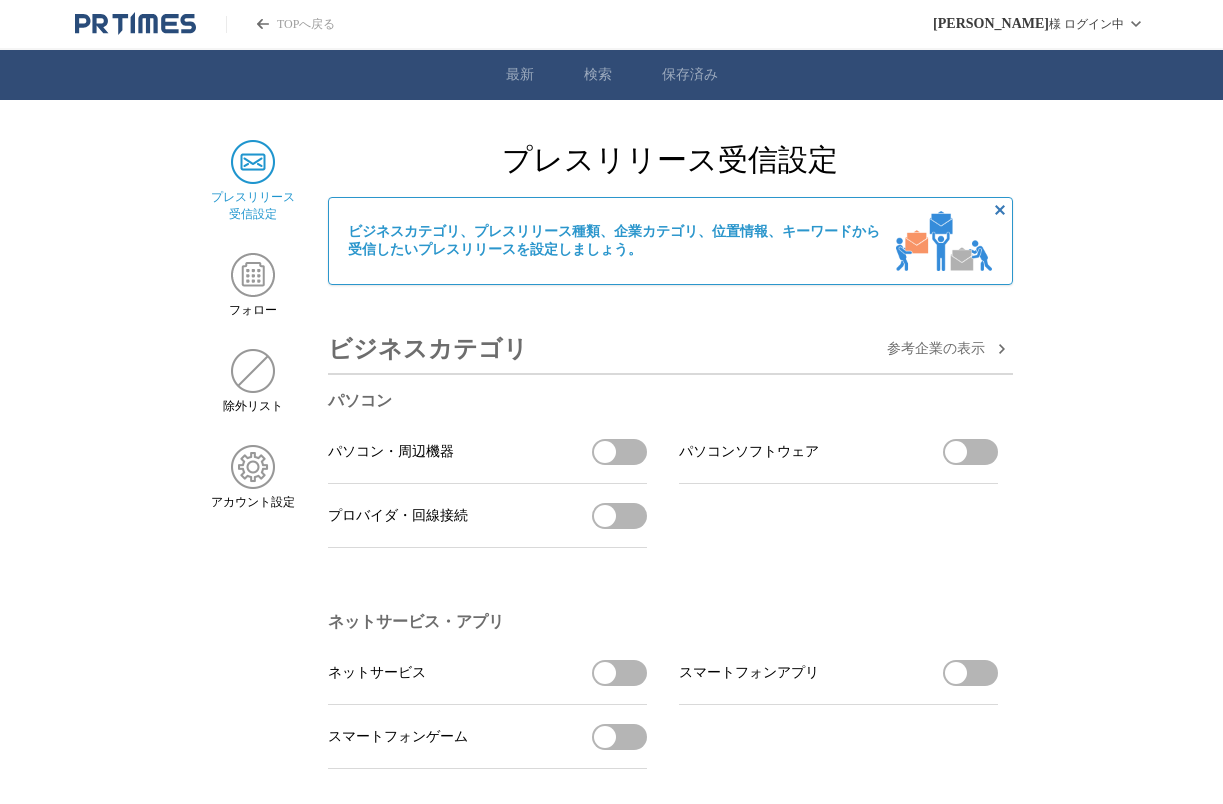 click on "検索" at bounding box center (598, 75) 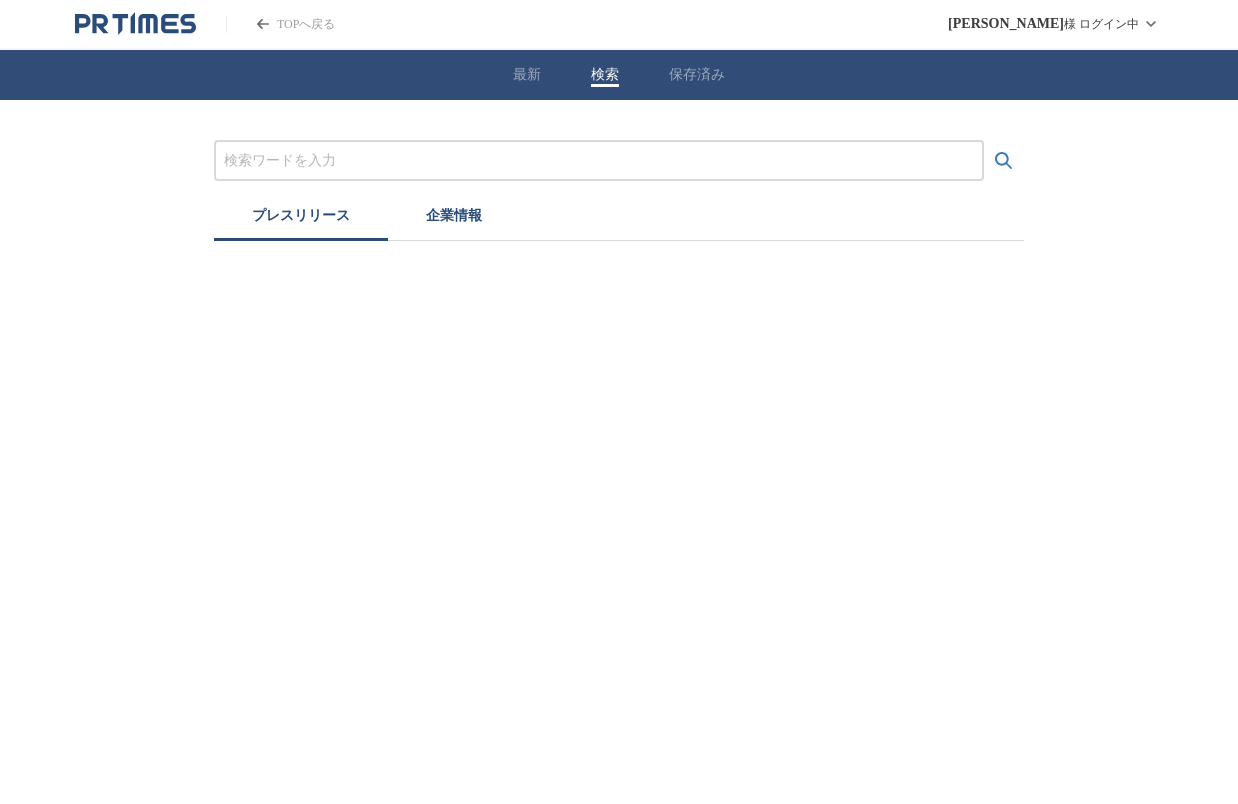scroll, scrollTop: 0, scrollLeft: 0, axis: both 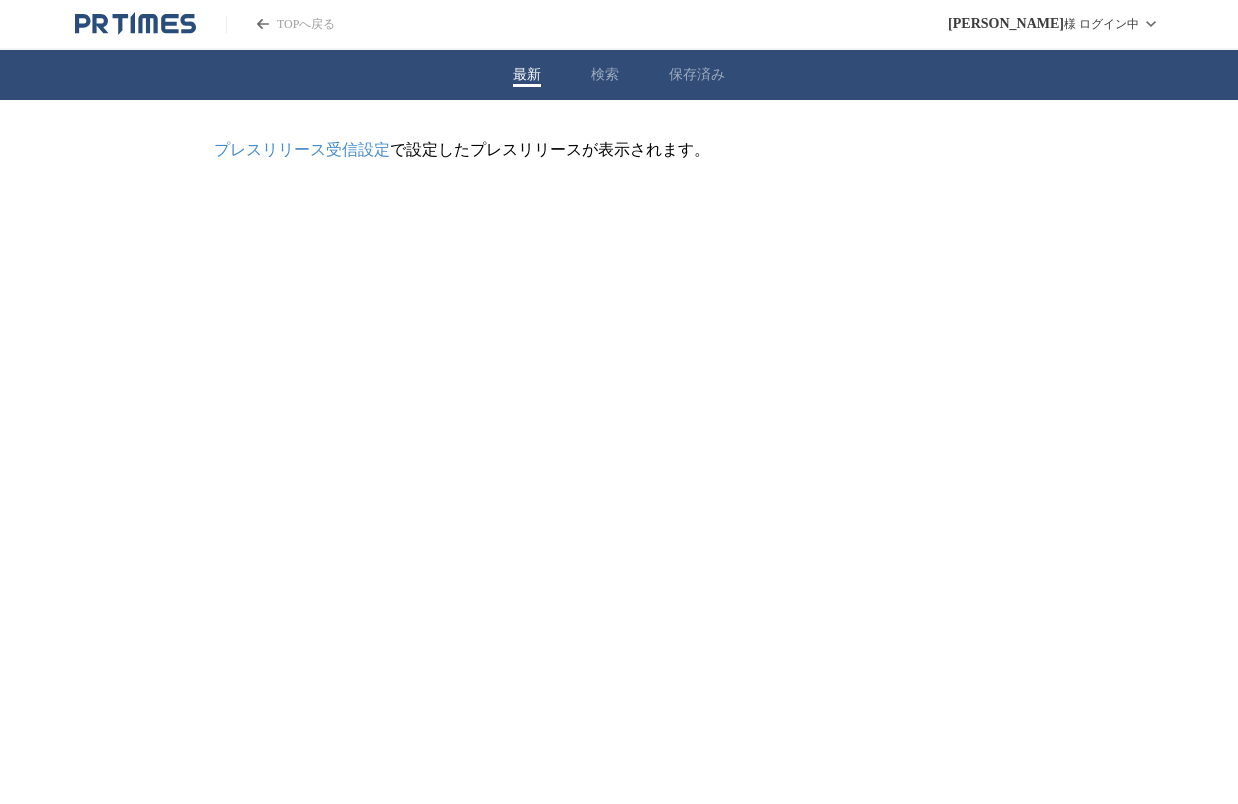 click on "最新" at bounding box center (527, 75) 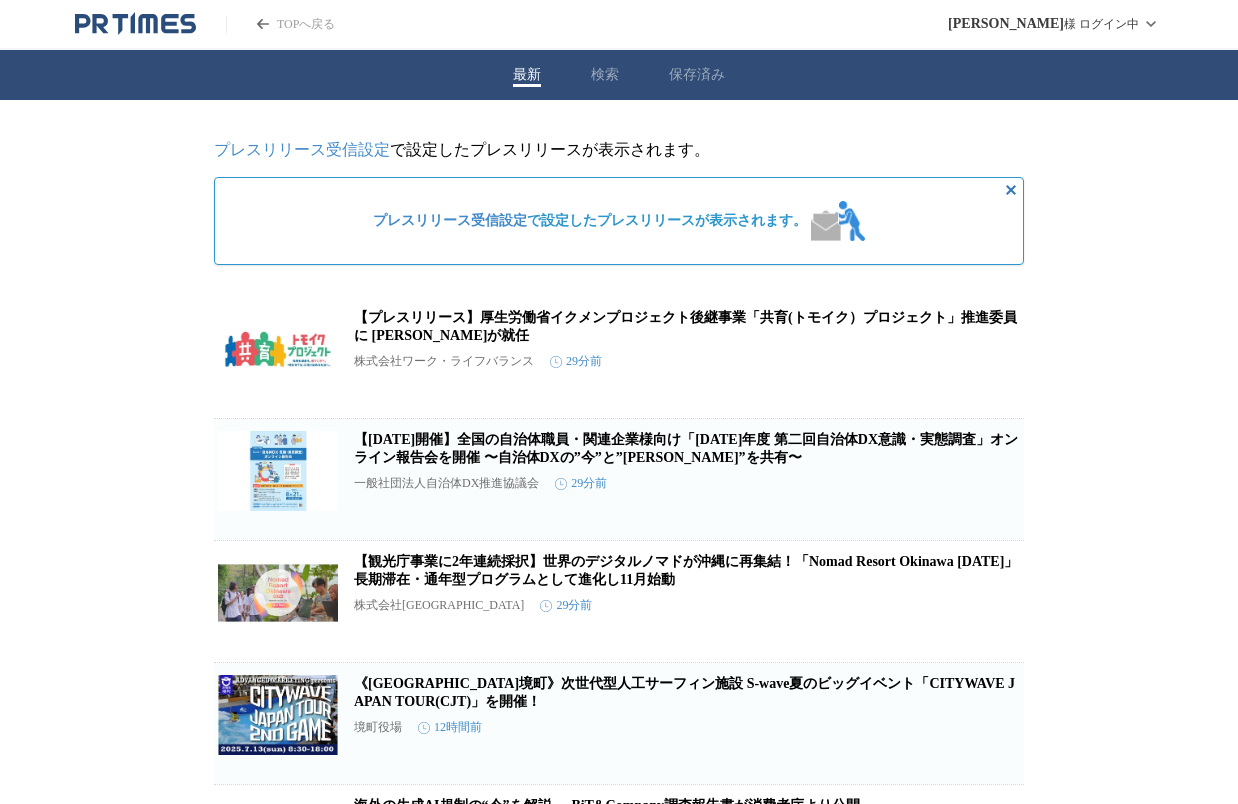 click on "保存済み" at bounding box center (697, 75) 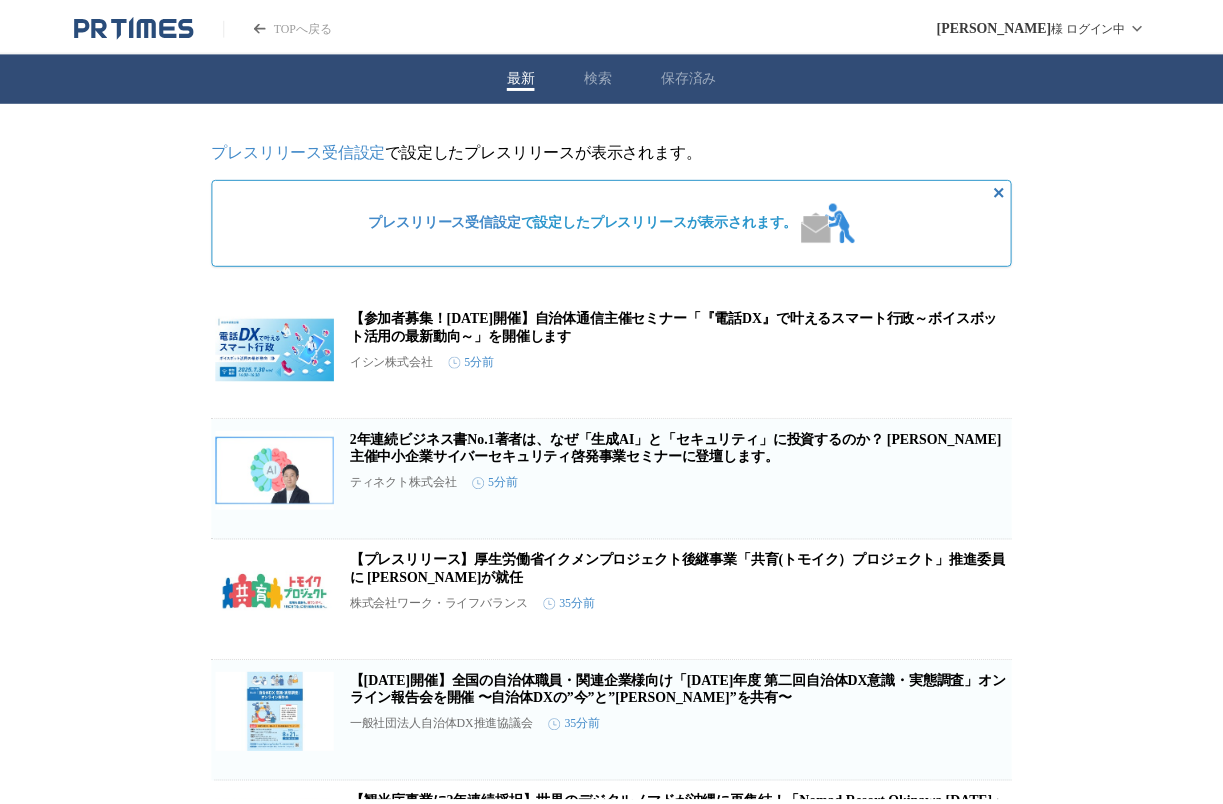 scroll, scrollTop: 0, scrollLeft: 0, axis: both 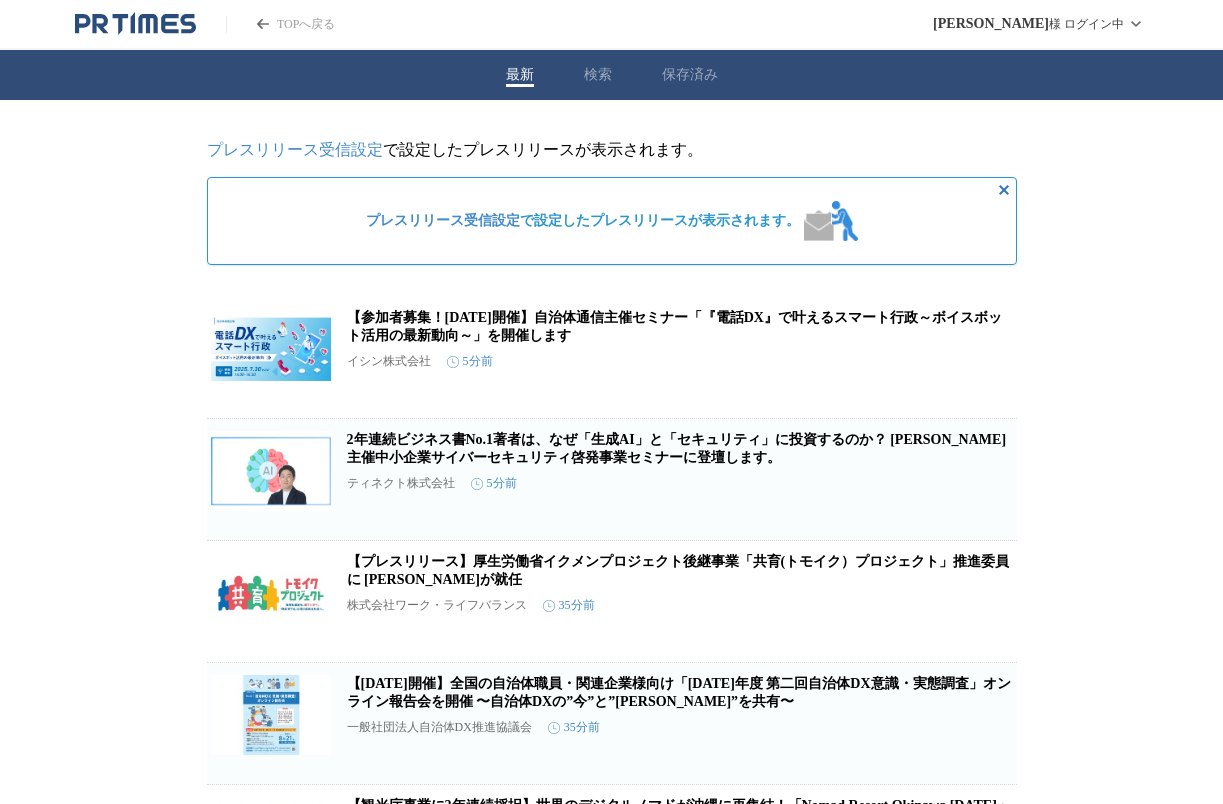 click on "プレスリリース受信設定" at bounding box center (295, 149) 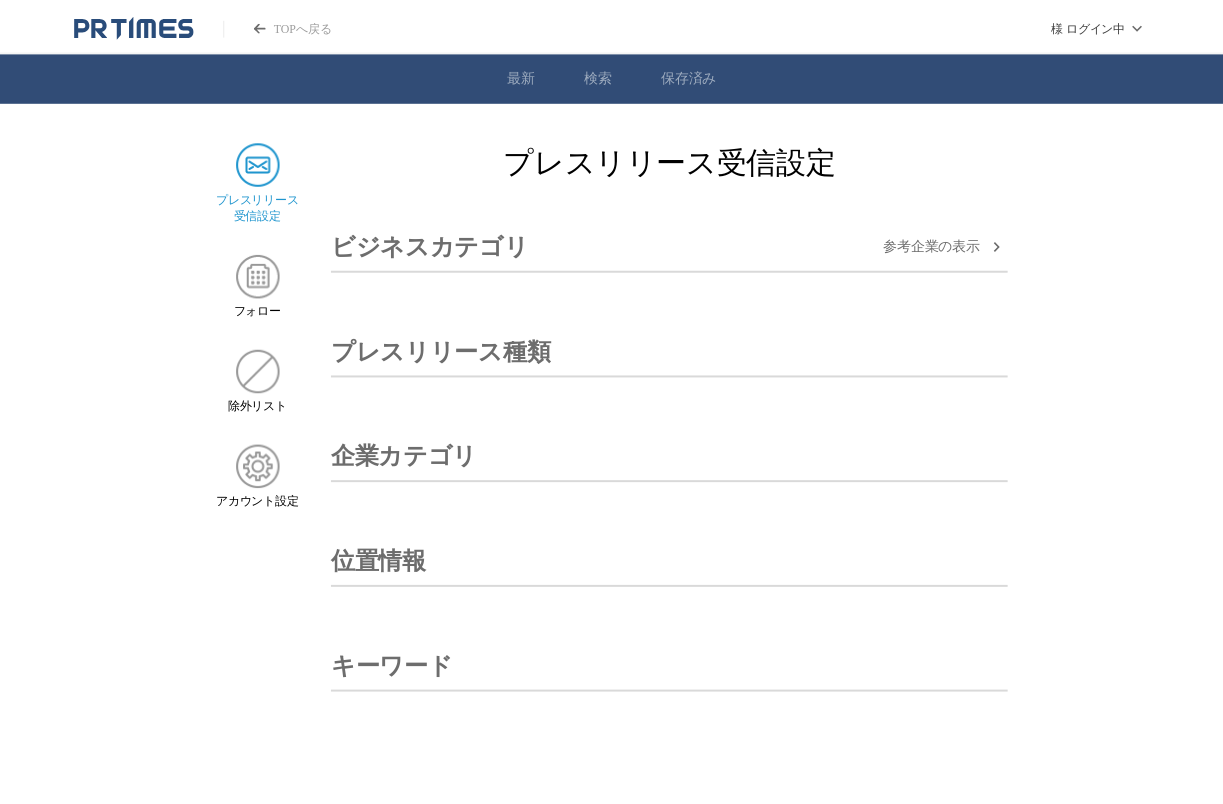 scroll, scrollTop: 0, scrollLeft: 0, axis: both 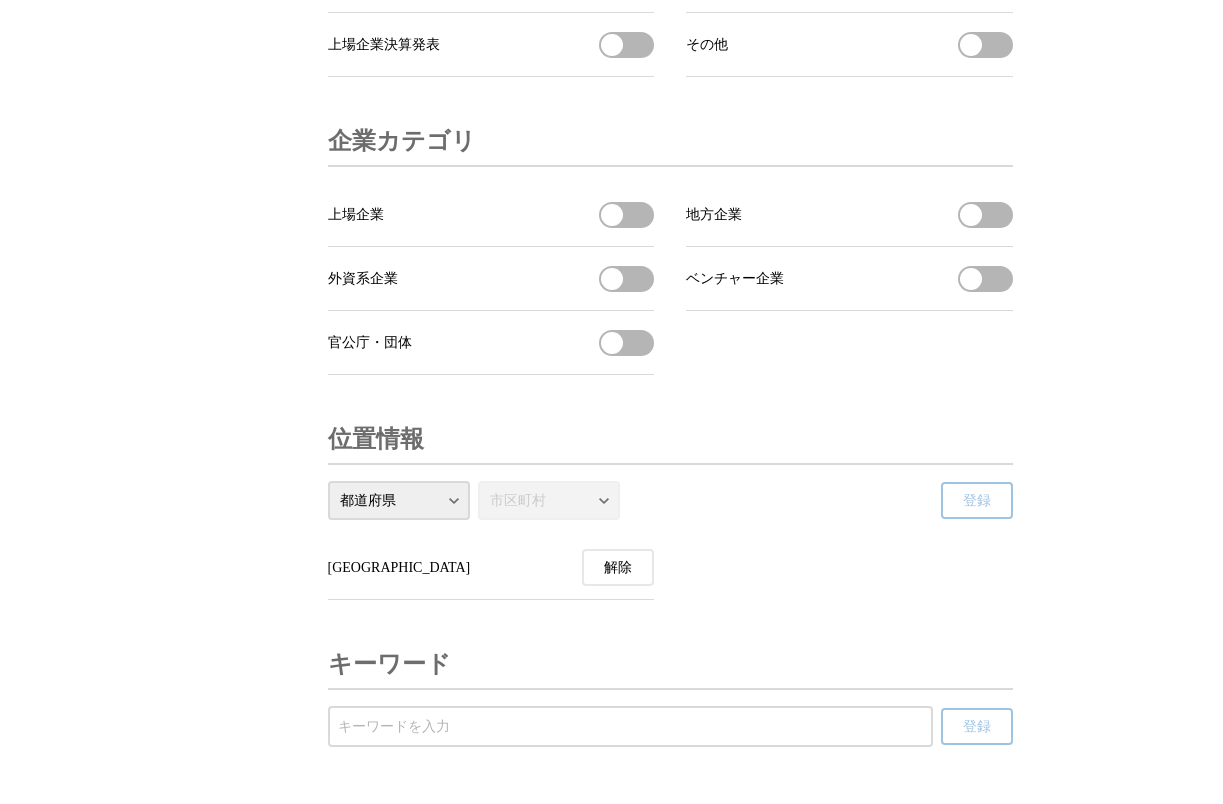 drag, startPoint x: 626, startPoint y: 430, endPoint x: 696, endPoint y: 444, distance: 71.38628 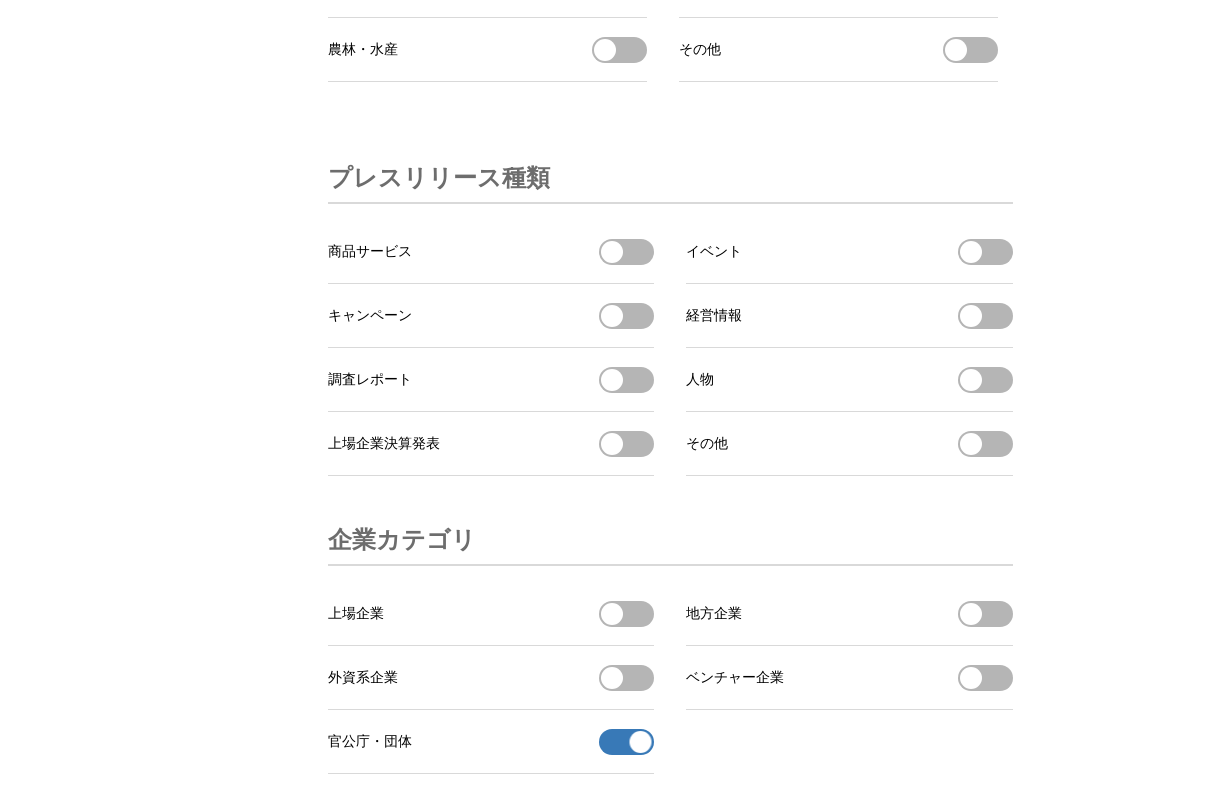 scroll, scrollTop: 6211, scrollLeft: 0, axis: vertical 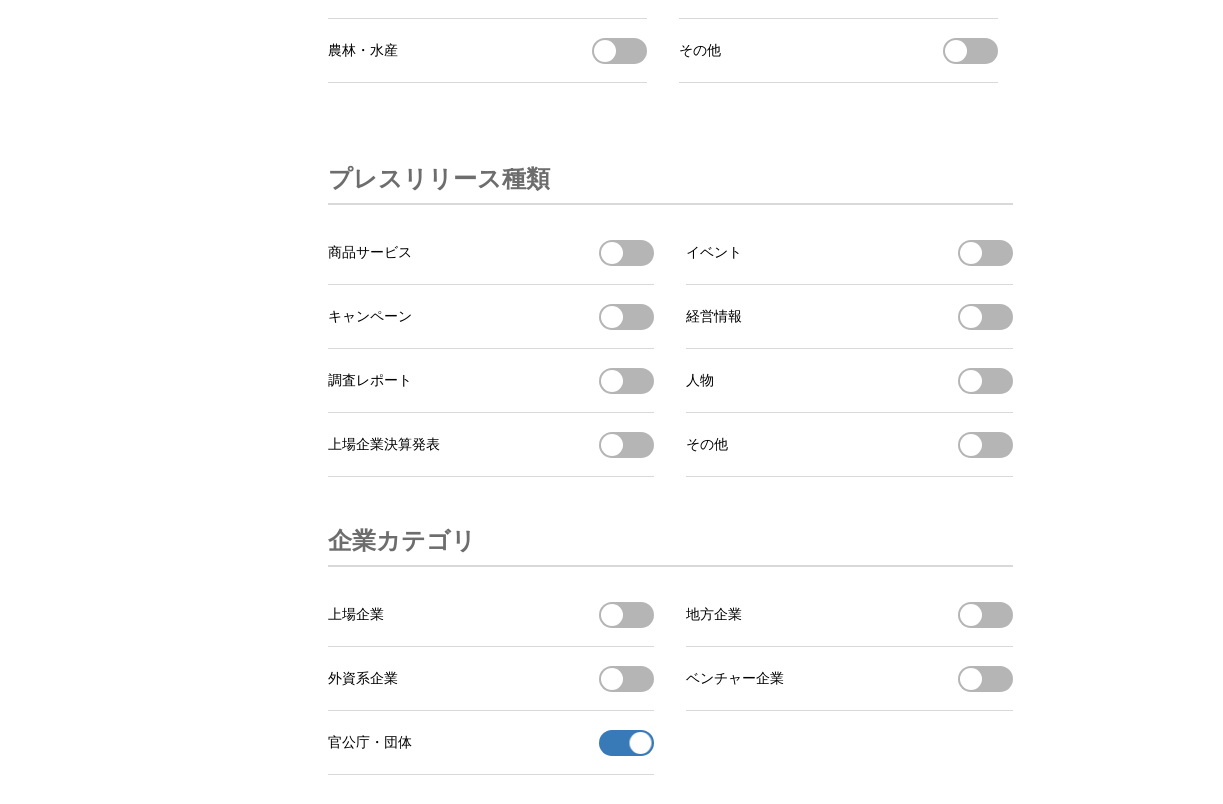 click on "上場企業を受信する" at bounding box center [626, 615] 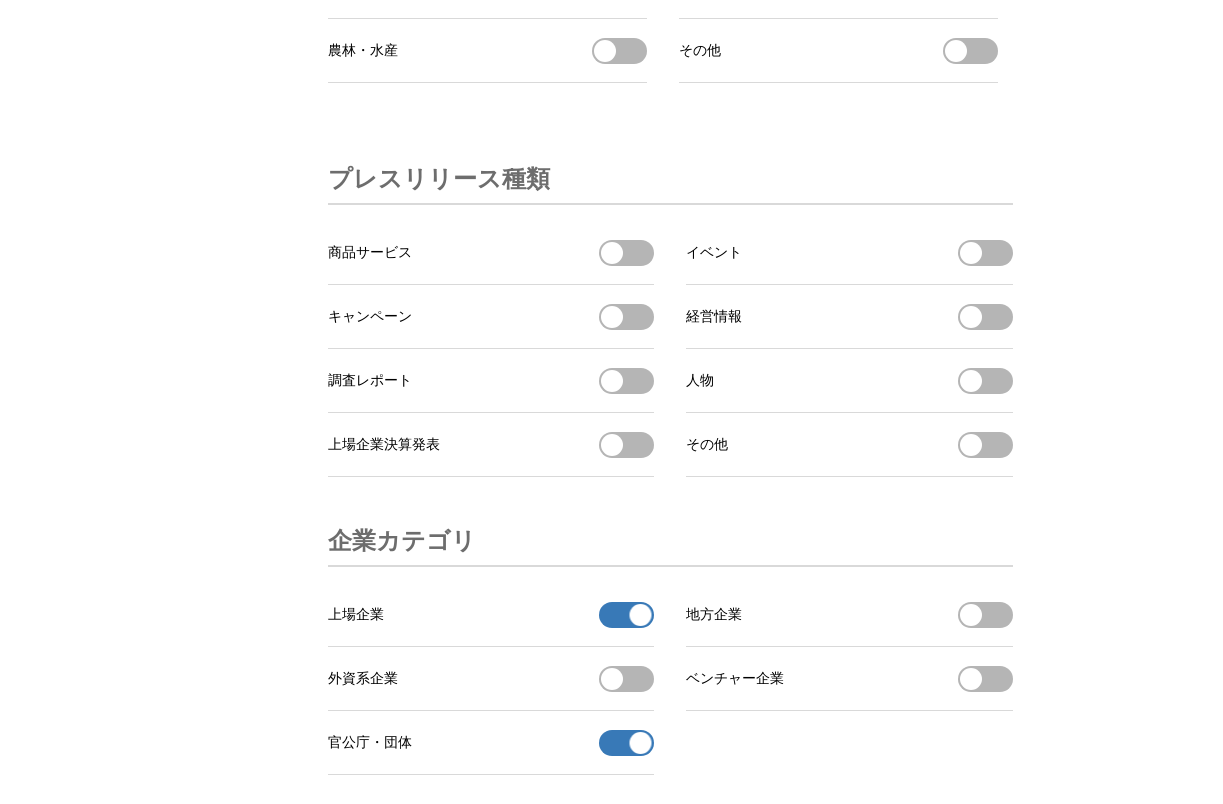 click on "上場企業の受信を解除" at bounding box center (626, 615) 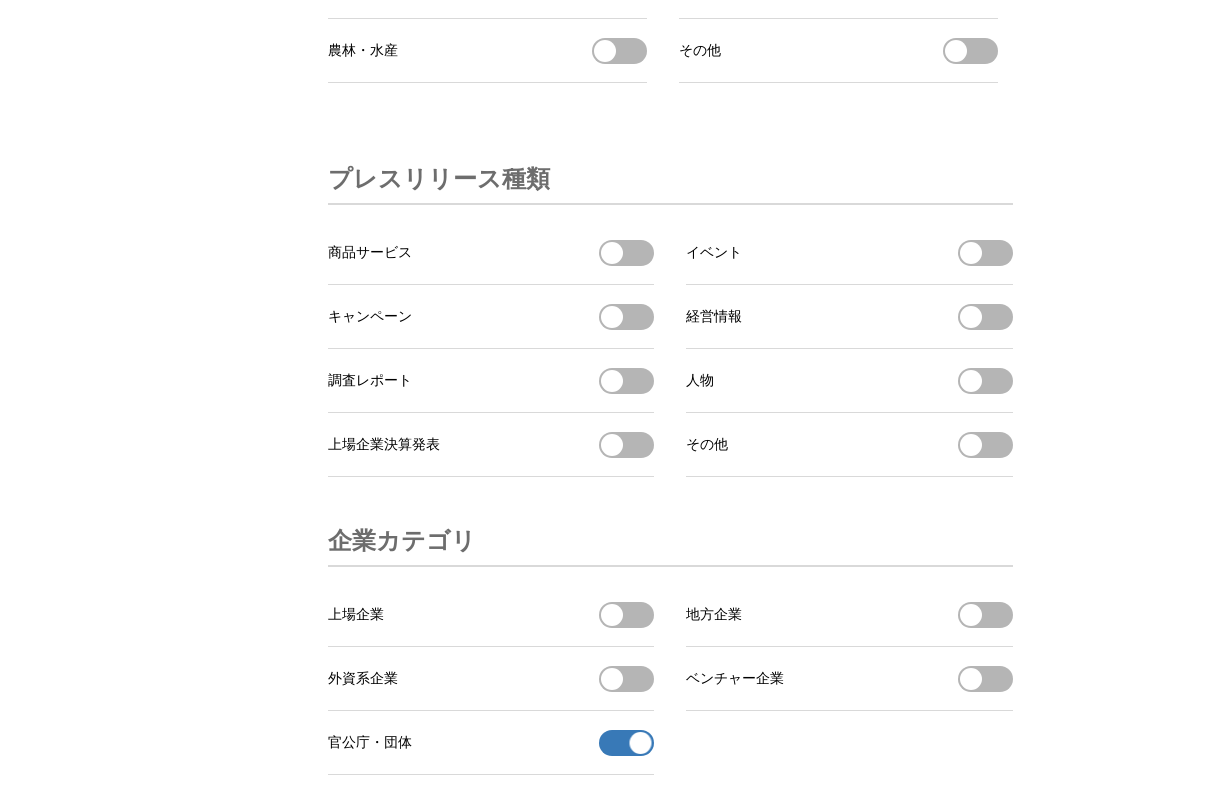 scroll, scrollTop: 6111, scrollLeft: 0, axis: vertical 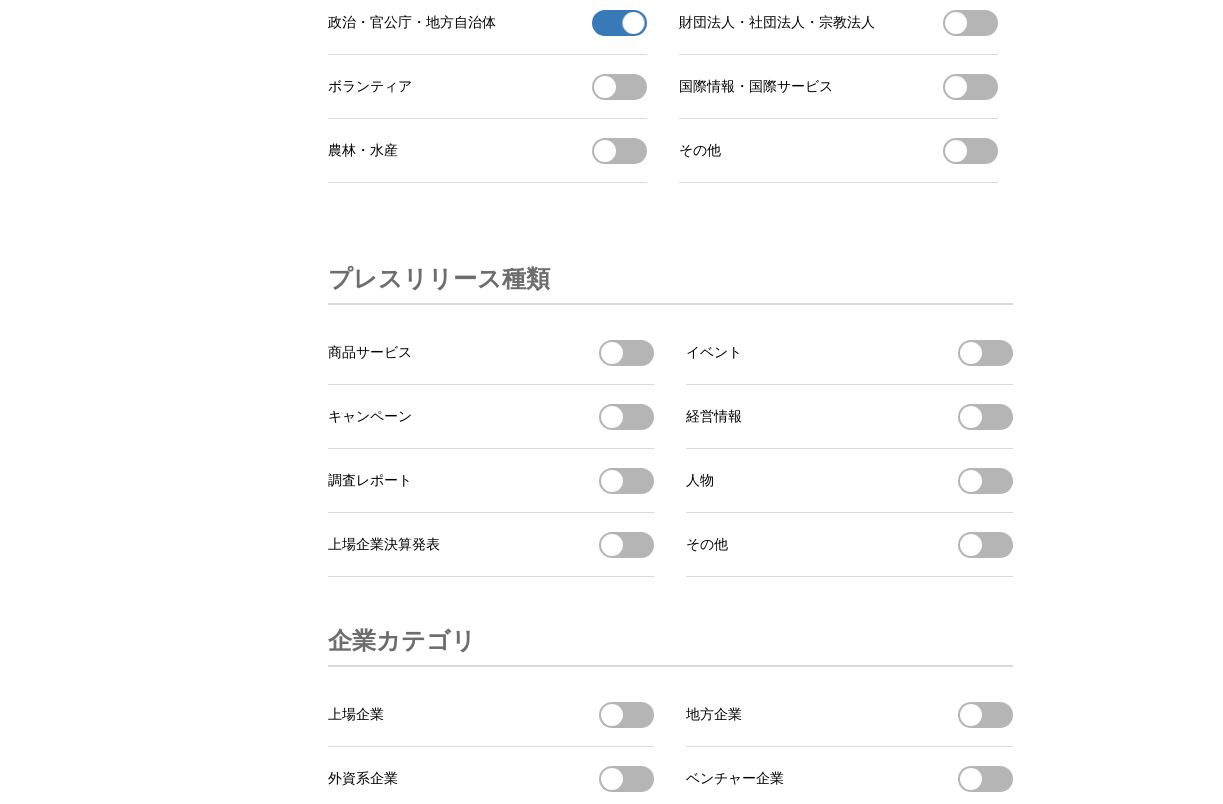 click on "イベントを受信する" at bounding box center [985, 353] 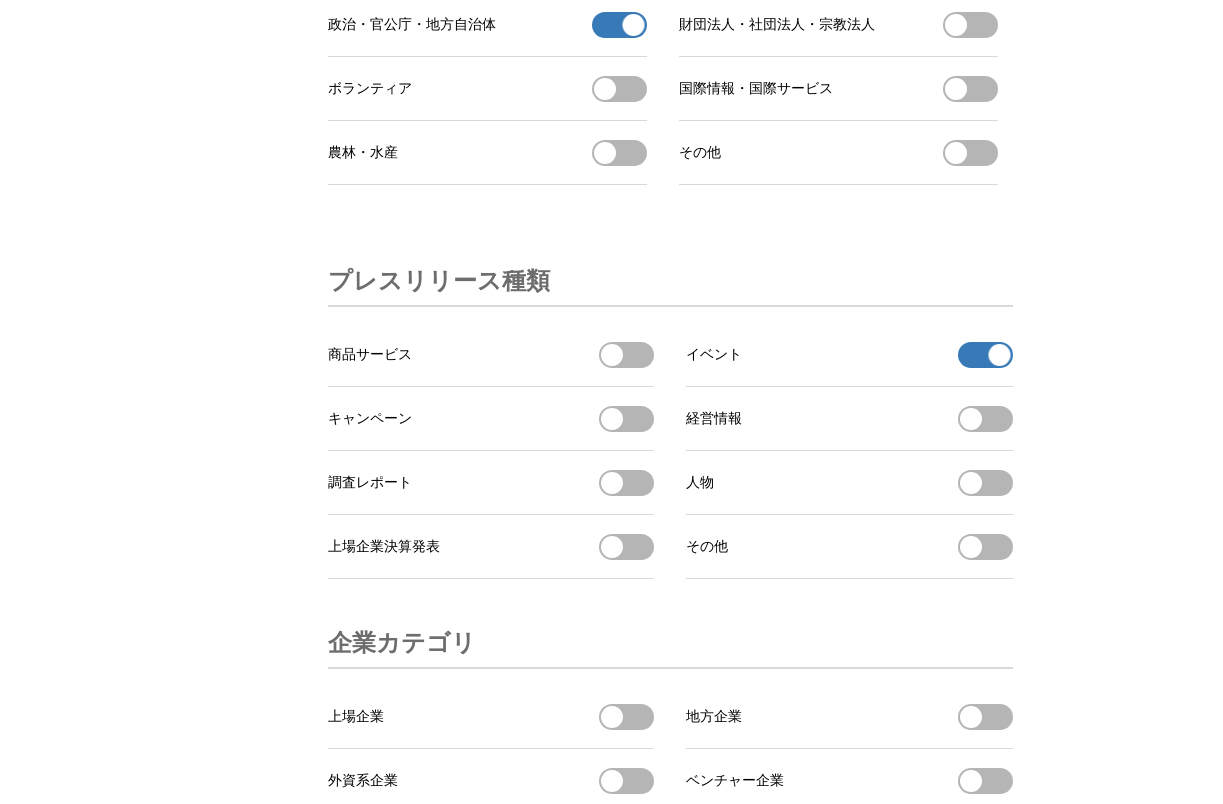 scroll, scrollTop: 6111, scrollLeft: 0, axis: vertical 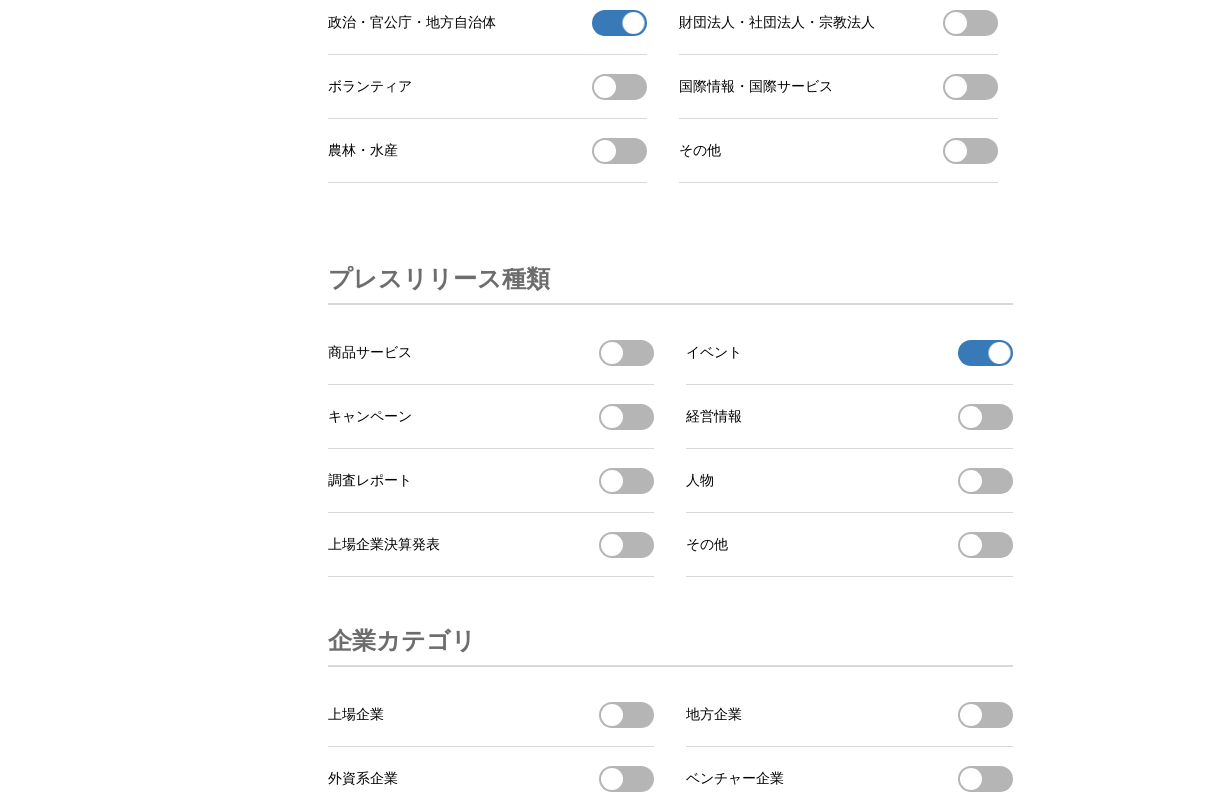 click on "商品サービスを受信する" at bounding box center [626, 353] 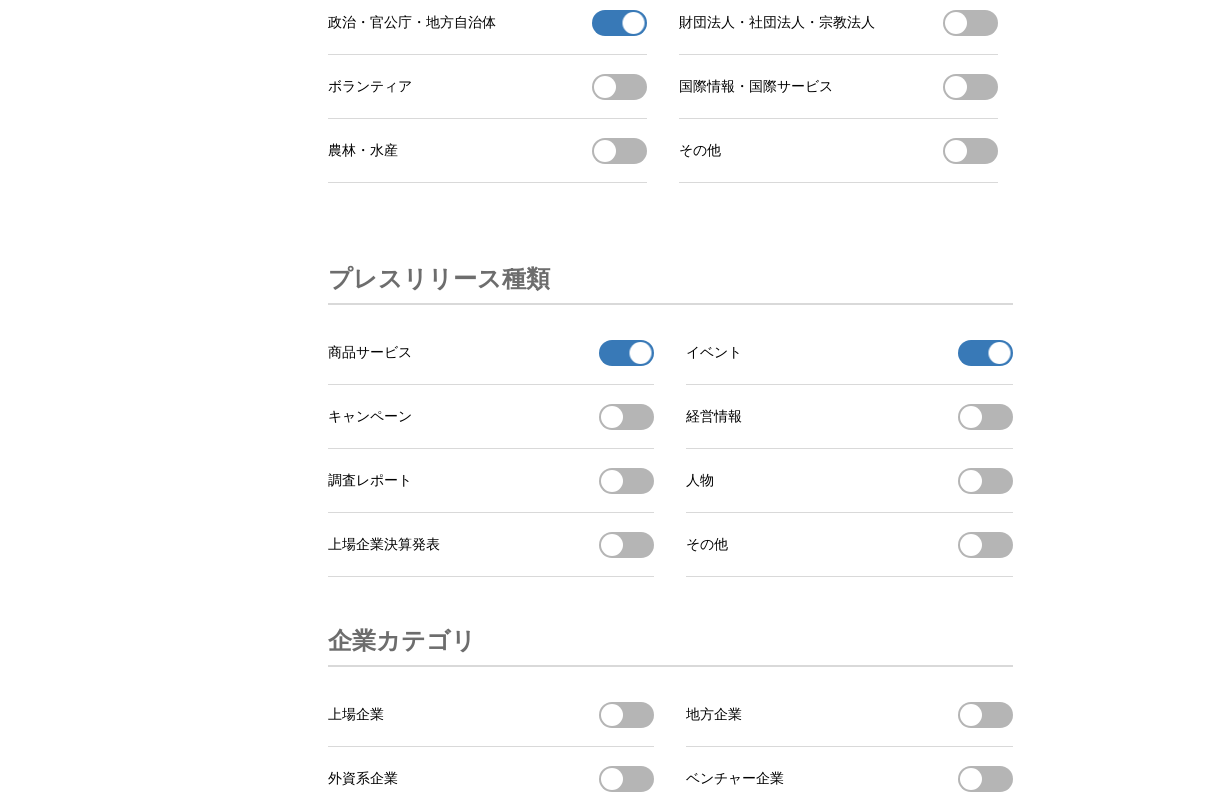 scroll, scrollTop: 6011, scrollLeft: 0, axis: vertical 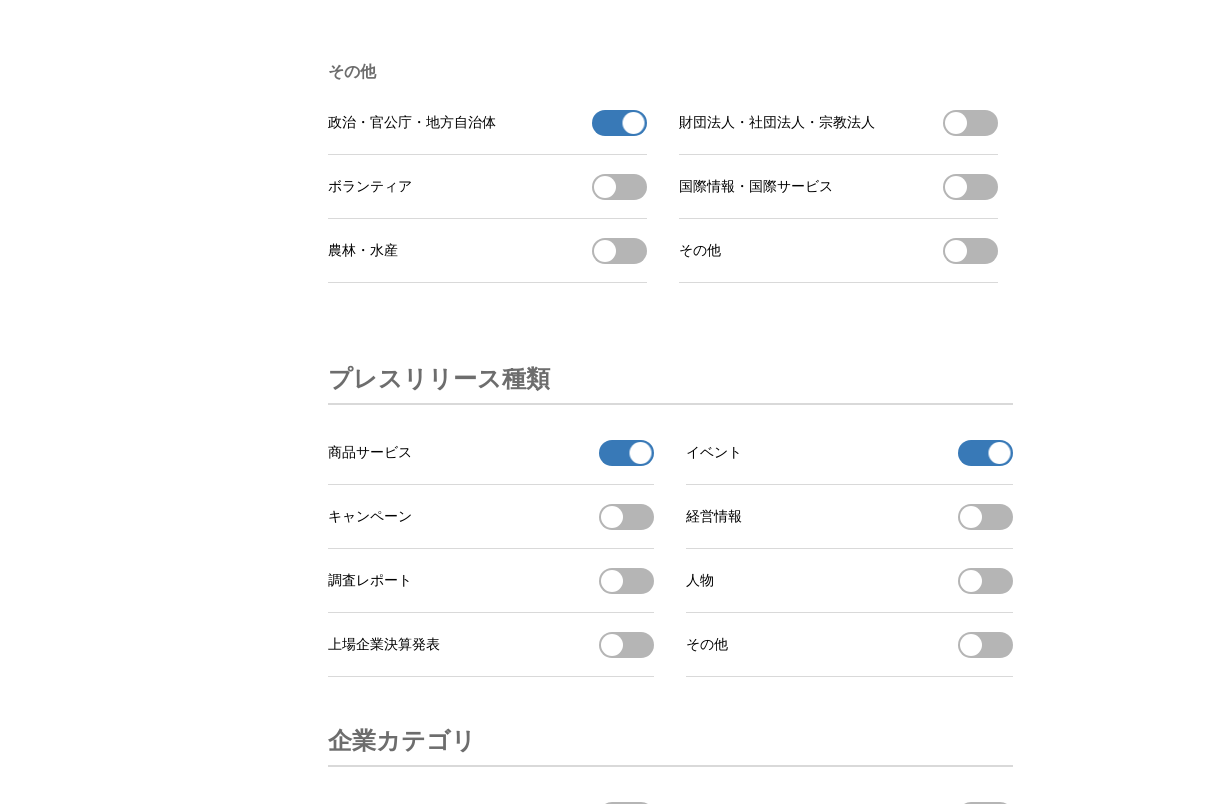 click on "財団法人・社団法人・宗教法人を受信する" at bounding box center (970, 123) 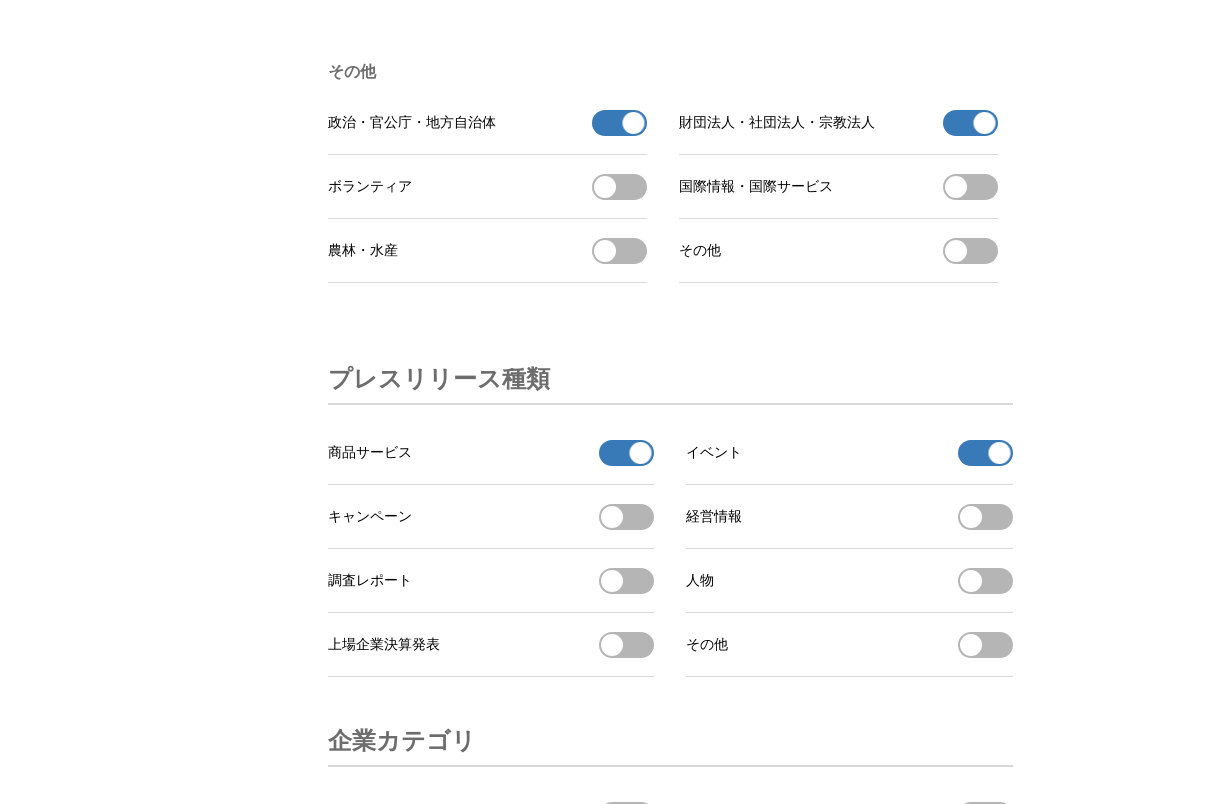 click on "ボランティアを受信する" at bounding box center [619, 187] 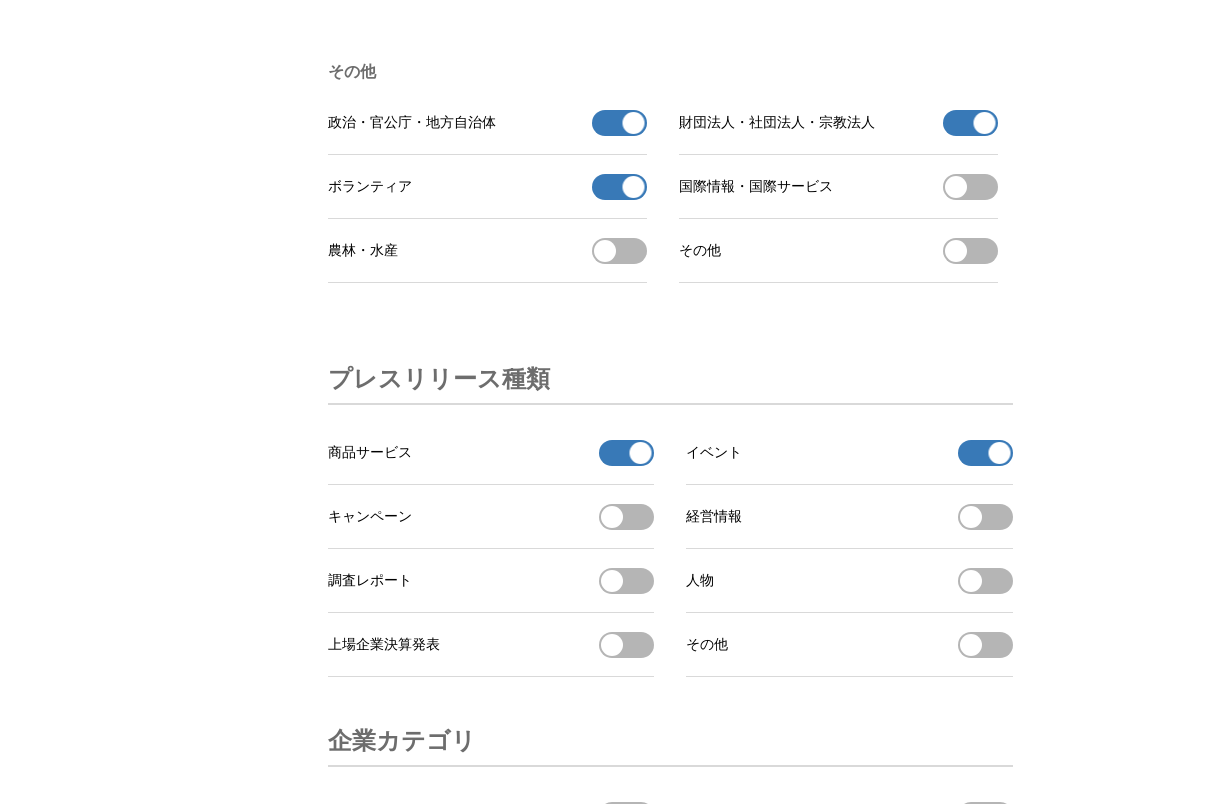 scroll, scrollTop: 5811, scrollLeft: 0, axis: vertical 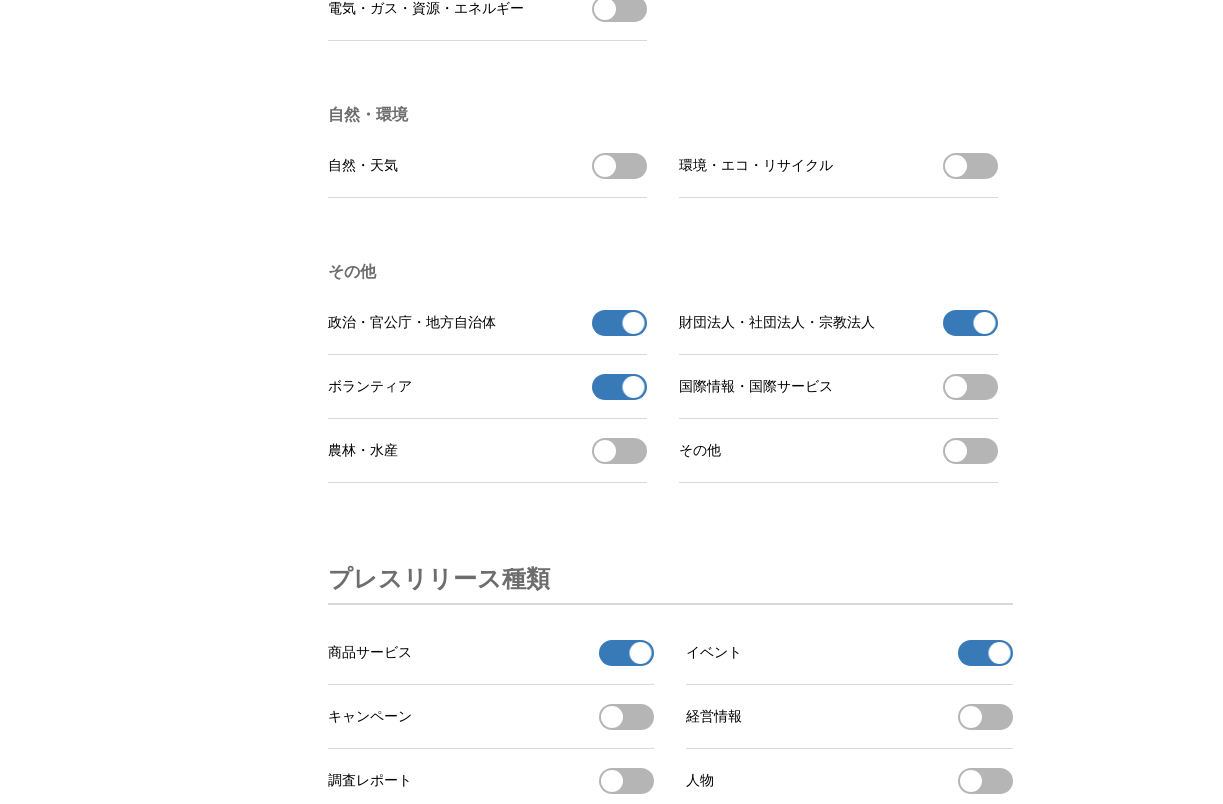 click on "農林・水産を受信する" at bounding box center [619, 451] 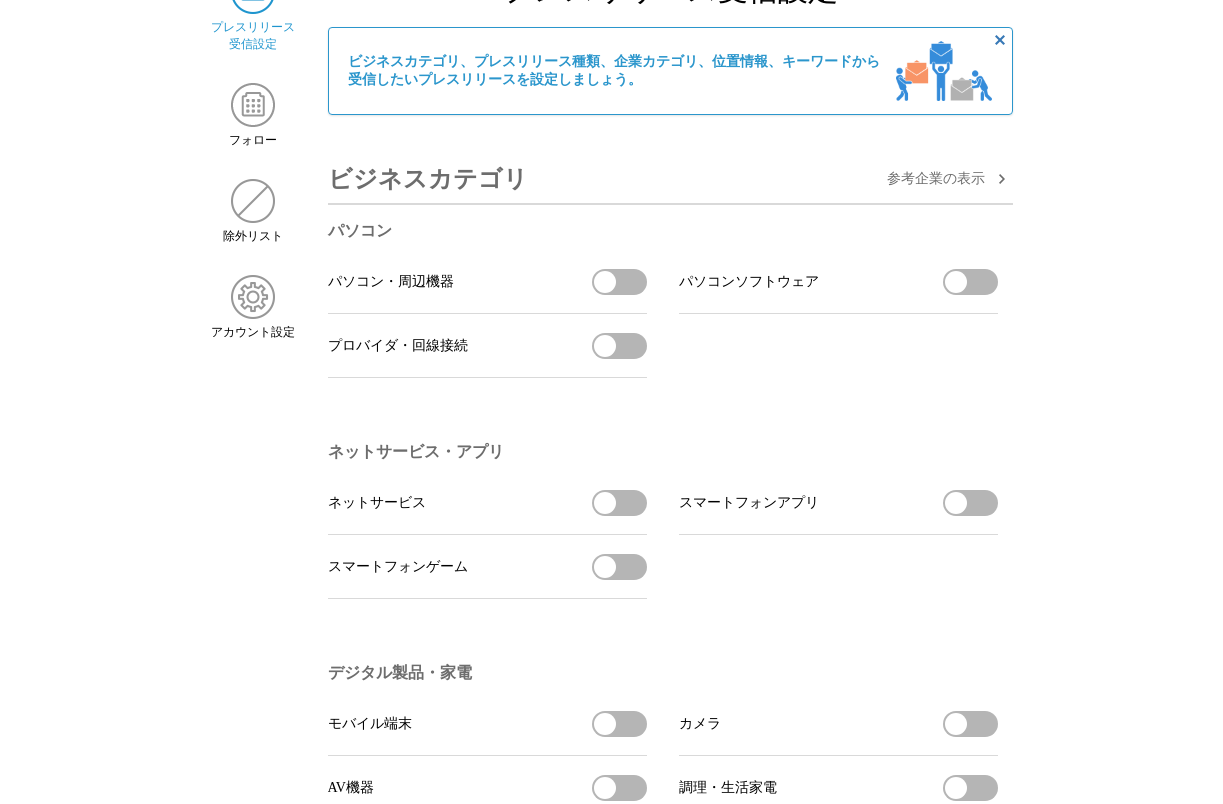 scroll, scrollTop: 0, scrollLeft: 0, axis: both 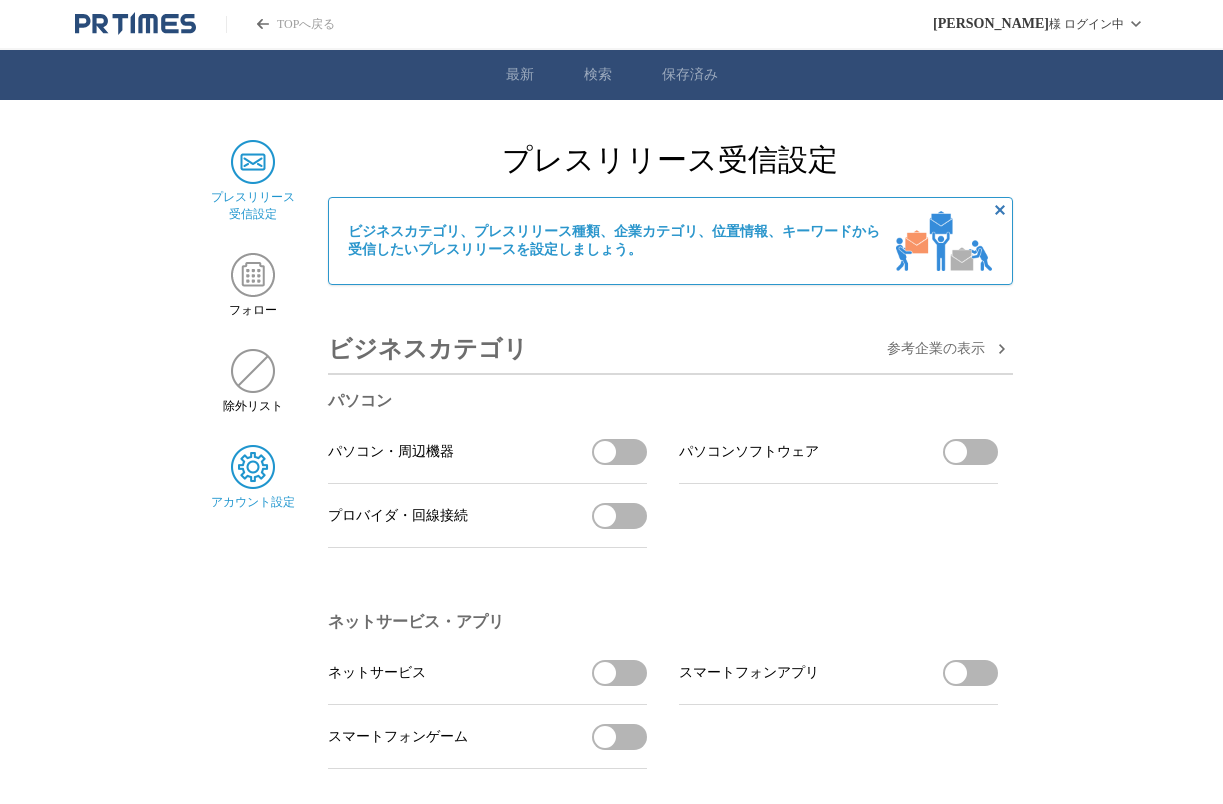 click at bounding box center (253, 467) 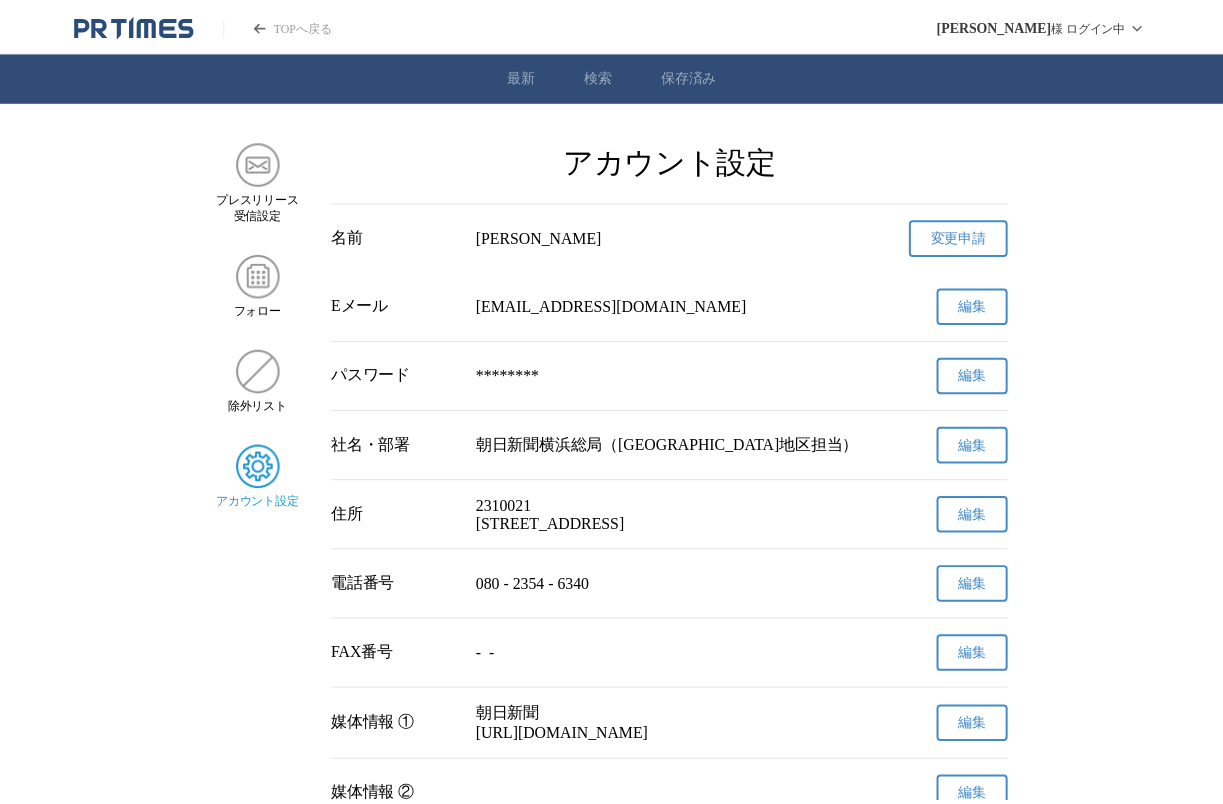 scroll, scrollTop: 0, scrollLeft: 0, axis: both 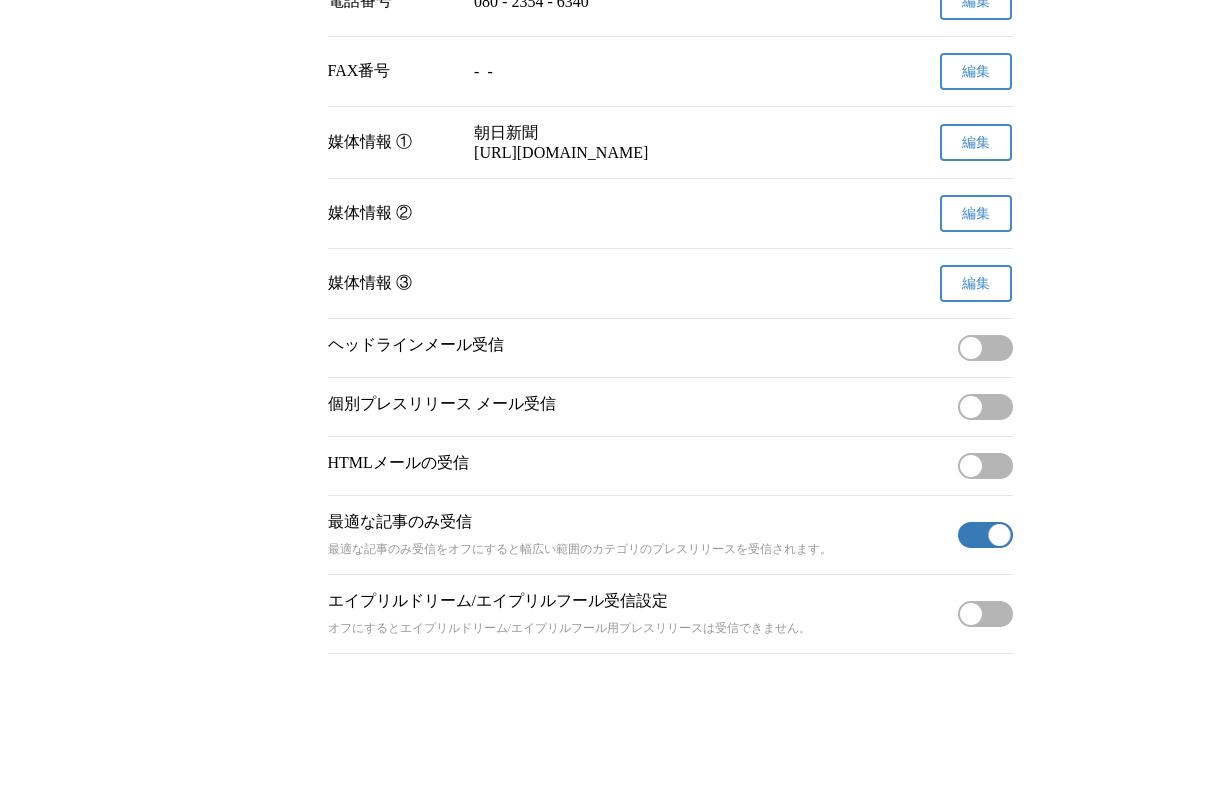 click at bounding box center (999, 535) 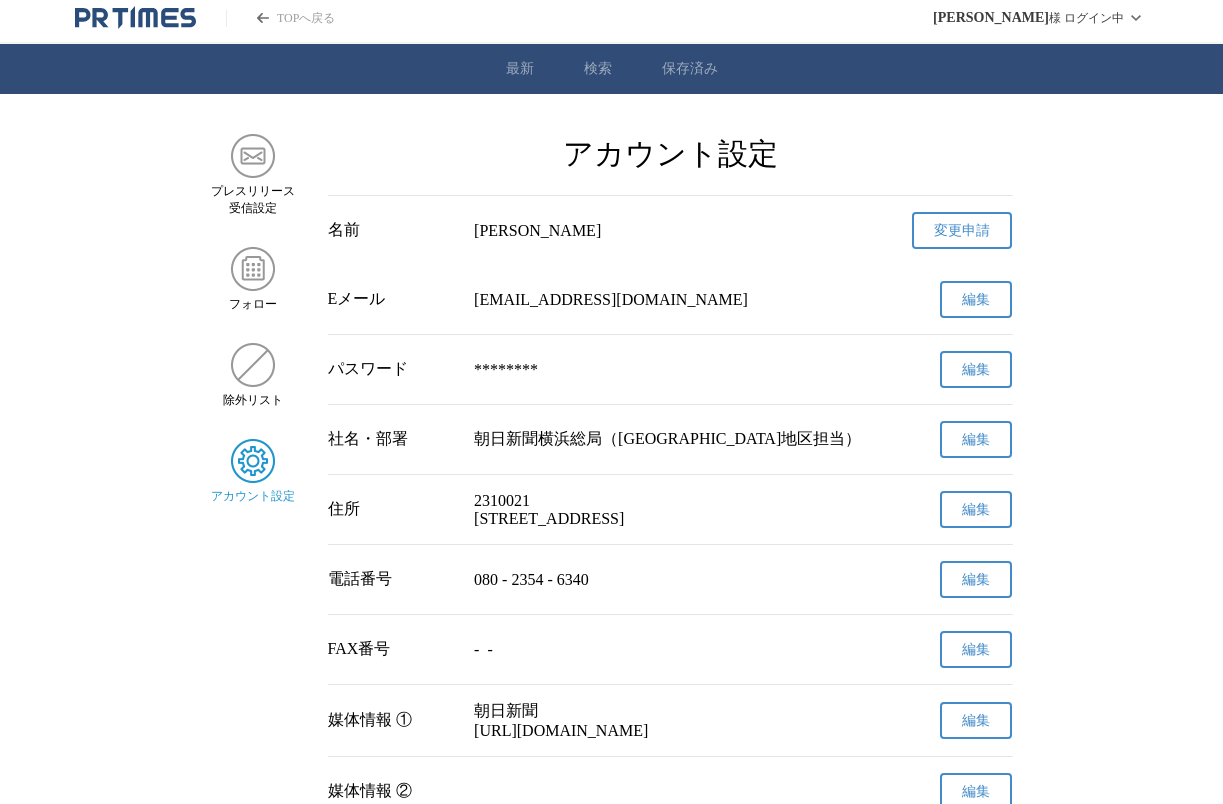 scroll, scrollTop: 0, scrollLeft: 0, axis: both 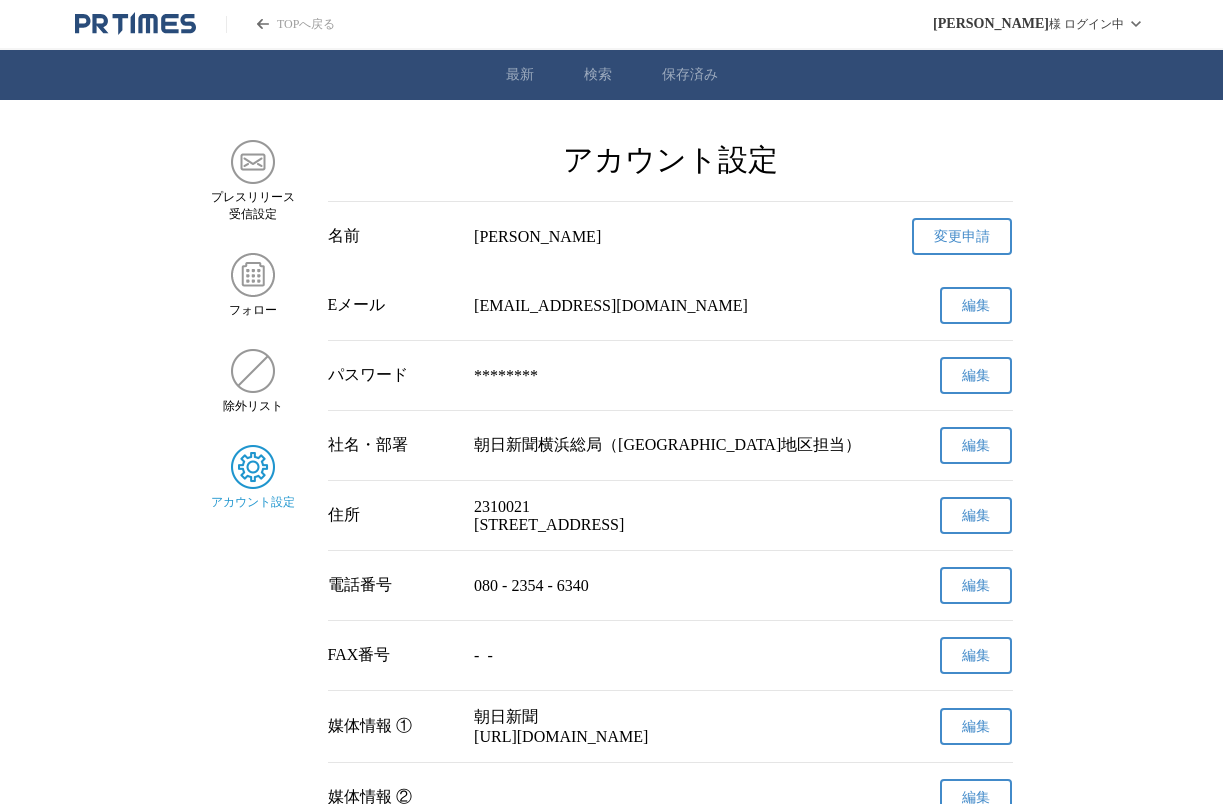 click on "保存済み" at bounding box center [690, 75] 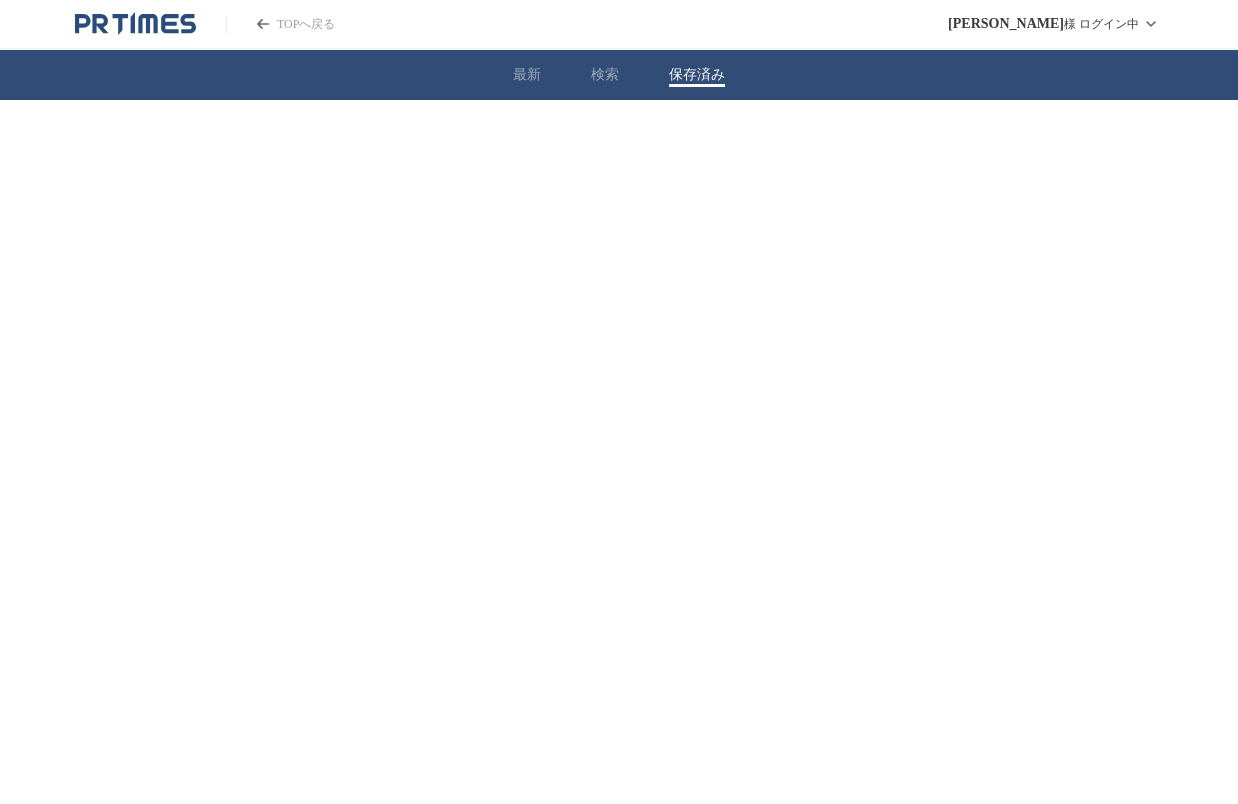scroll, scrollTop: 0, scrollLeft: 0, axis: both 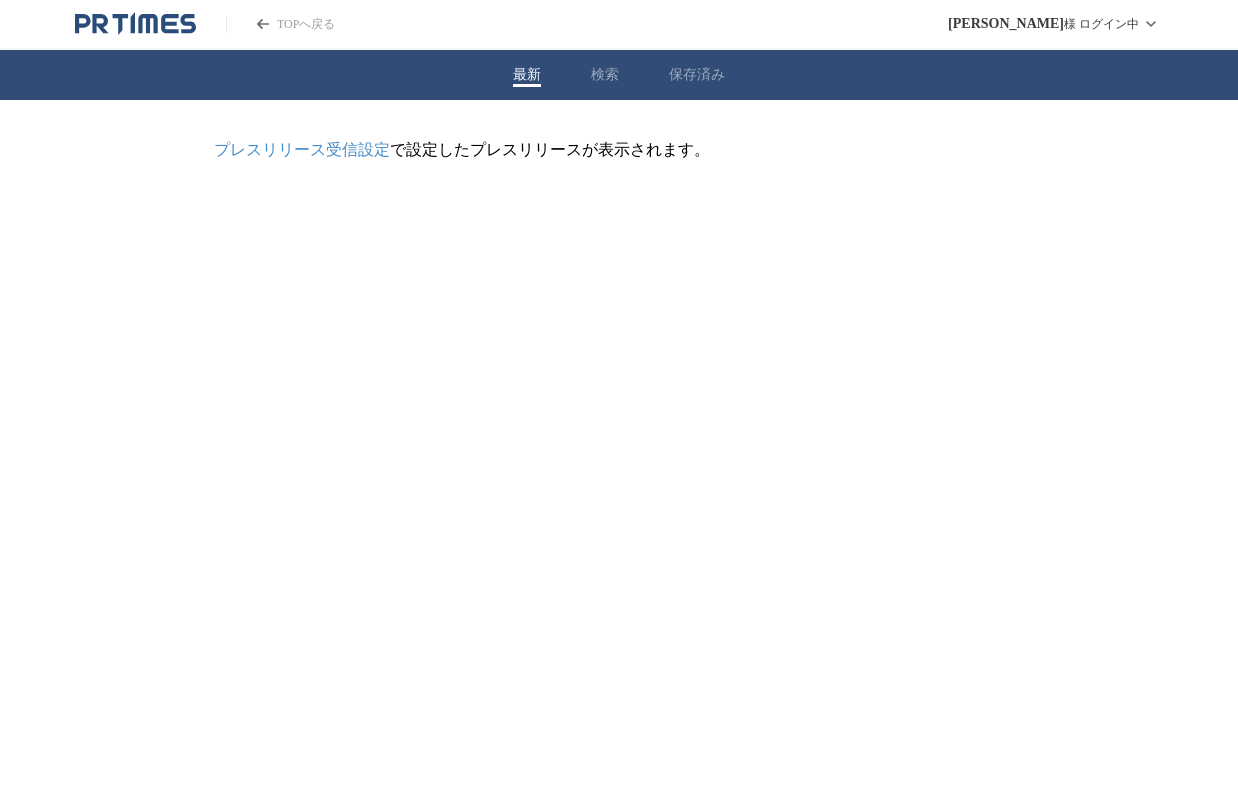 click on "最新" at bounding box center [527, 75] 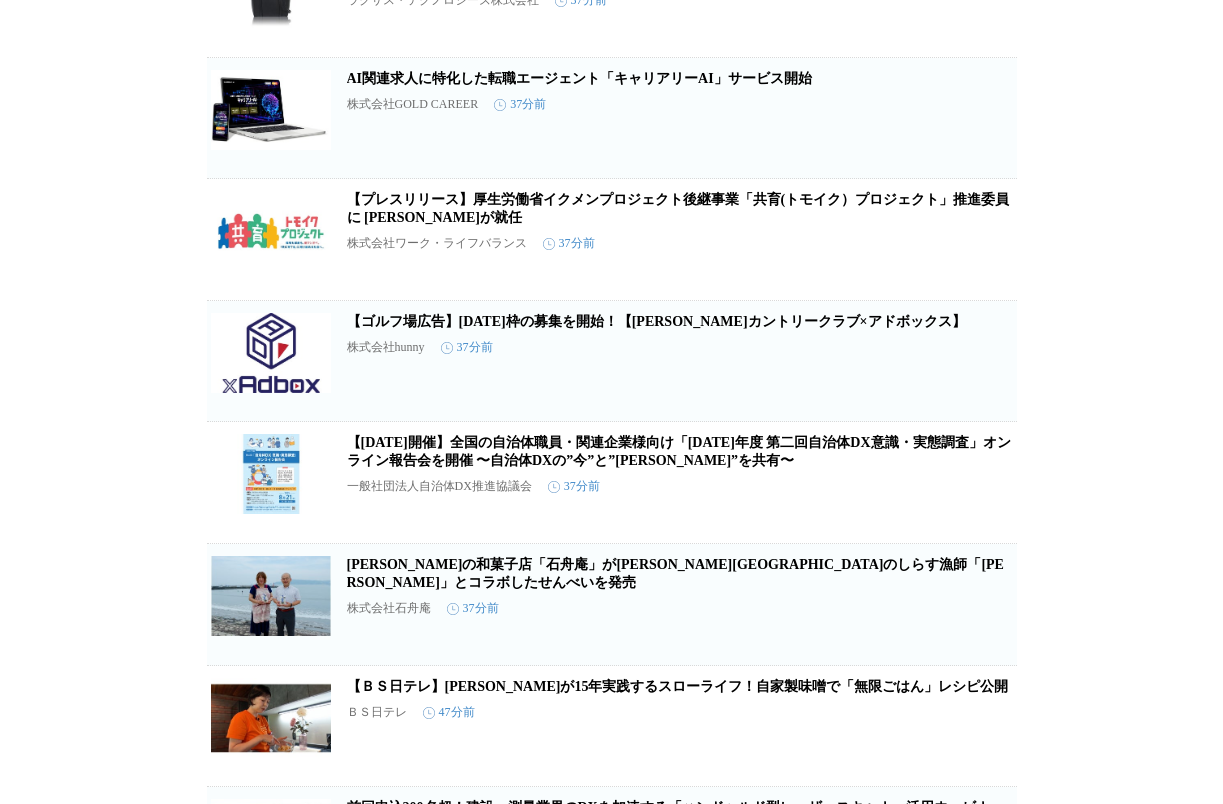 scroll, scrollTop: 3476, scrollLeft: 0, axis: vertical 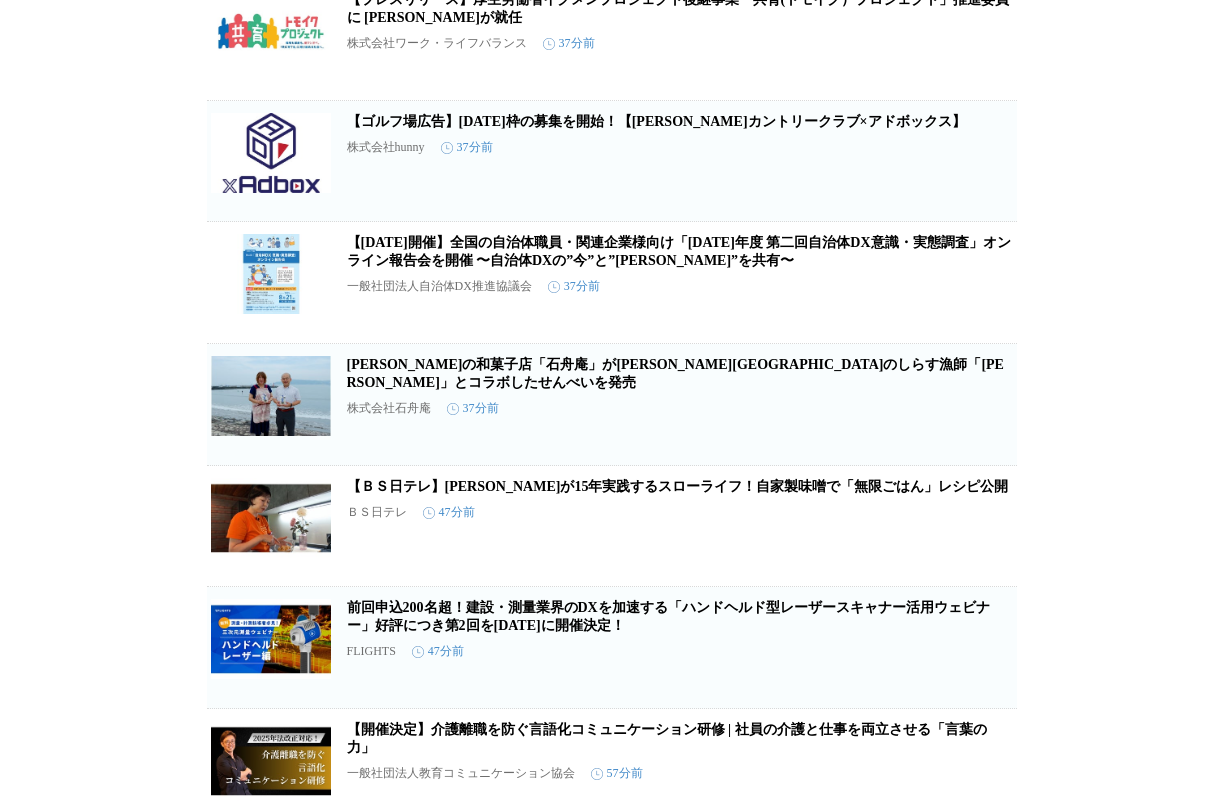 click on "プレスリリース受信設定 で設定したプレスリリースが表示されます。 プレスリリース受信設定 で設定したプレスリリースが表示されます。 初の現地ライブ中継を実現　TABLE FOR TWO、支援先と企業をリアルタイムでつなぐ 特定非営利活動法人TABLE FOR TWO International 7分前 保存する この企業を受け取らない [[DATE]ハイブリット開催！][教育から地域をつくる——第2回[PERSON_NAME]キョウイク創造会議] 学校法人[PERSON_NAME][GEOGRAPHIC_DATA]分前 保存する この企業を受け取らない 【参加者募集！[DATE]開催】自治体通信主催セミナー「『電話DX』で叶えるスマート行政～ボイスボット活用の最新動向～」を開催します イシン株式会社 7分前 保存する この企業を受け取らない ティネクト株式会社 7分前 保存する この企業を受け取らない 株式会社ユニフィニティー 7分前" at bounding box center (611, -811) 